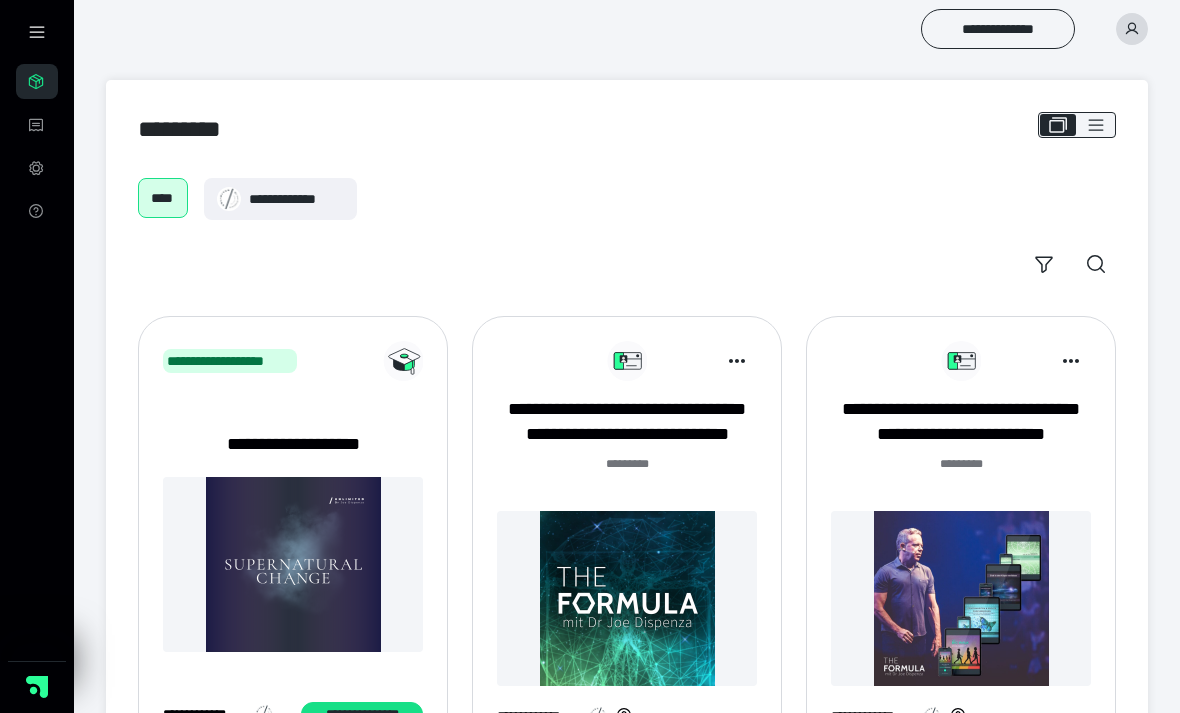 scroll, scrollTop: 0, scrollLeft: 0, axis: both 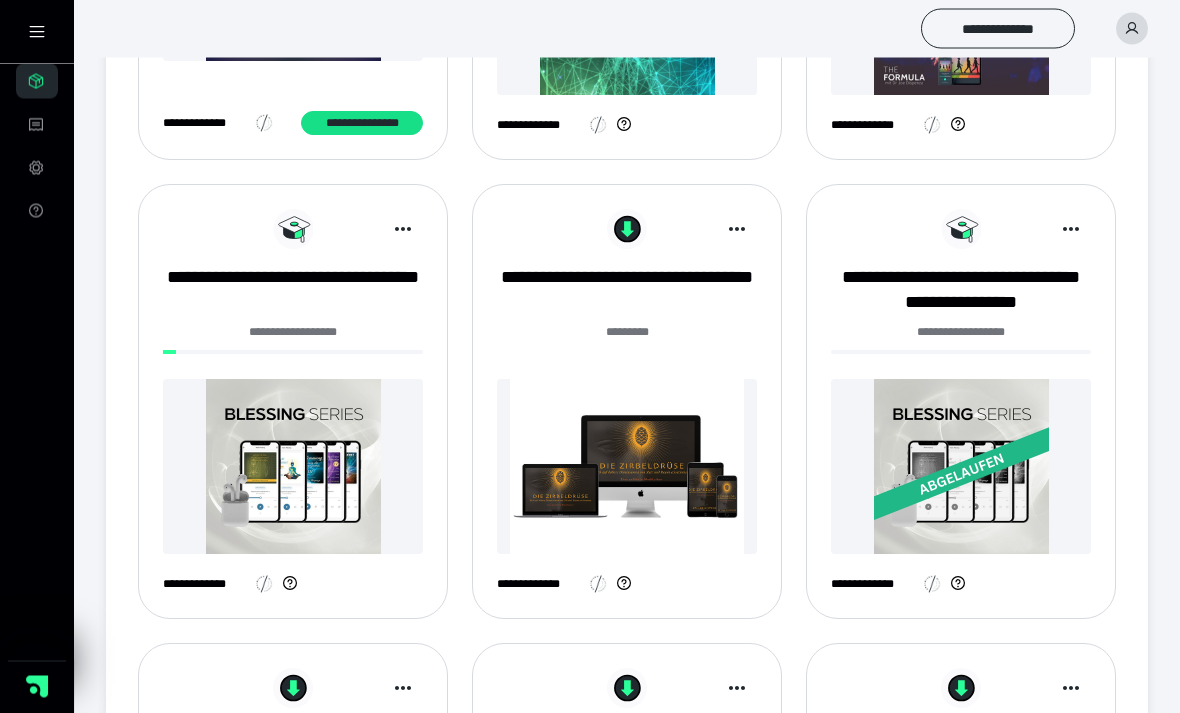 click at bounding box center (293, 467) 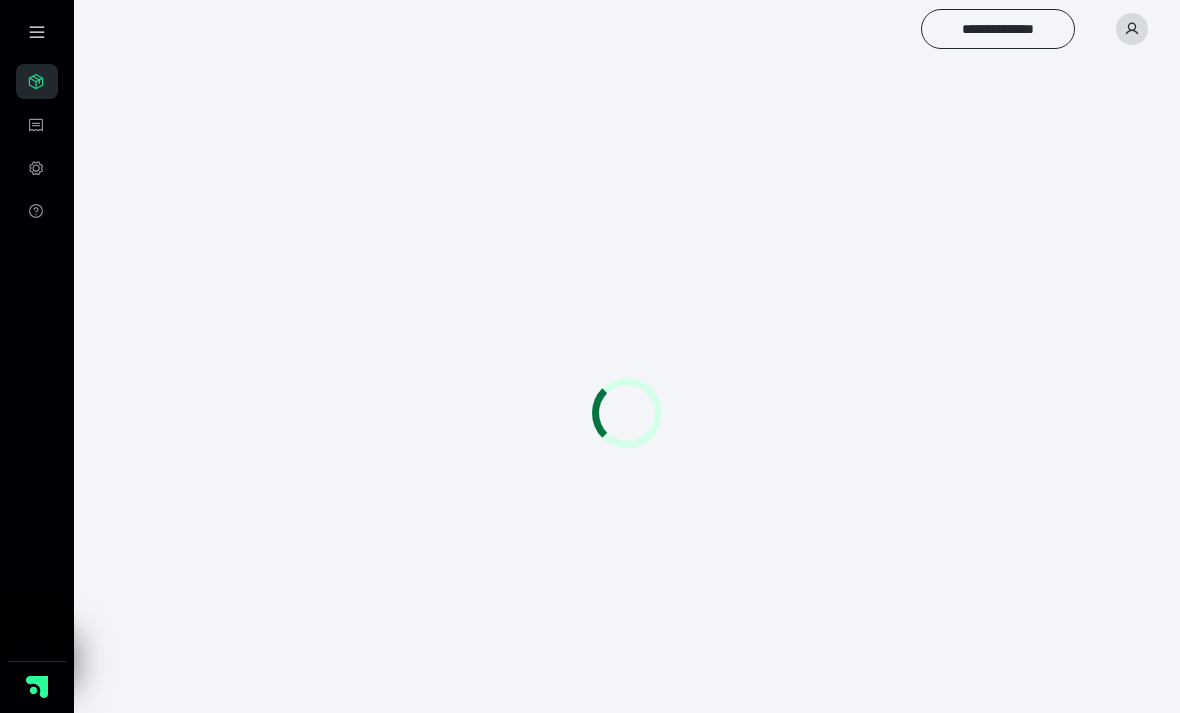 scroll, scrollTop: 0, scrollLeft: 0, axis: both 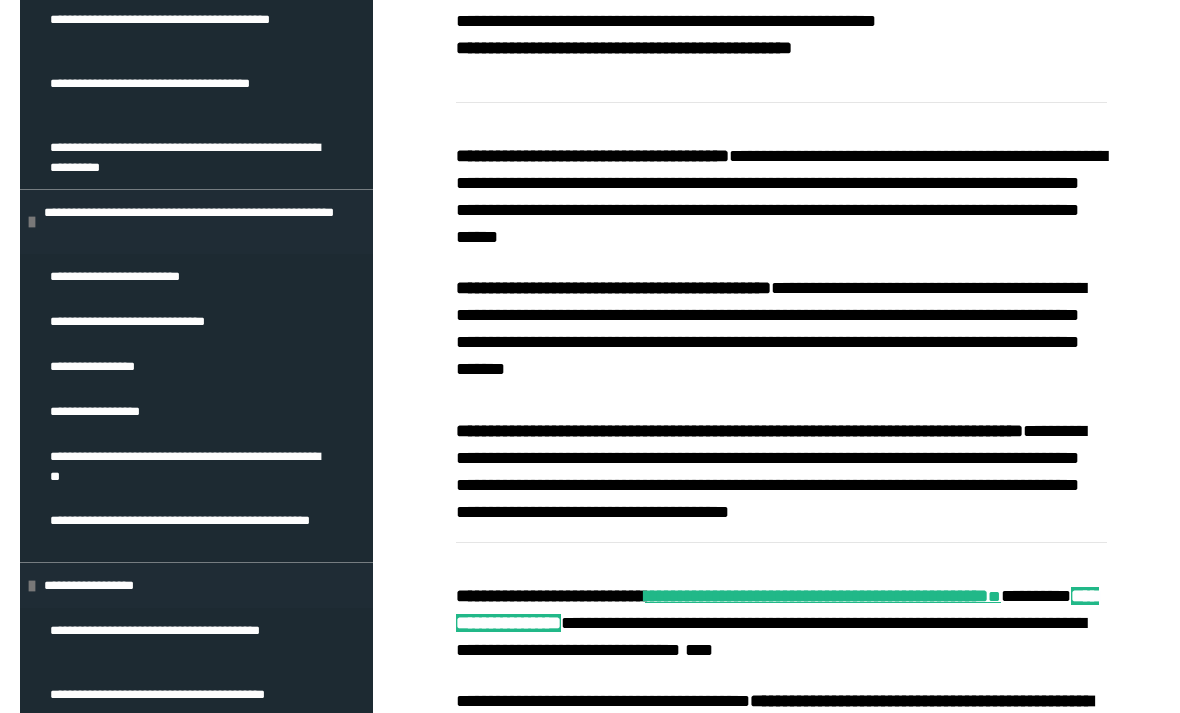 click on "**********" at bounding box center (188, 466) 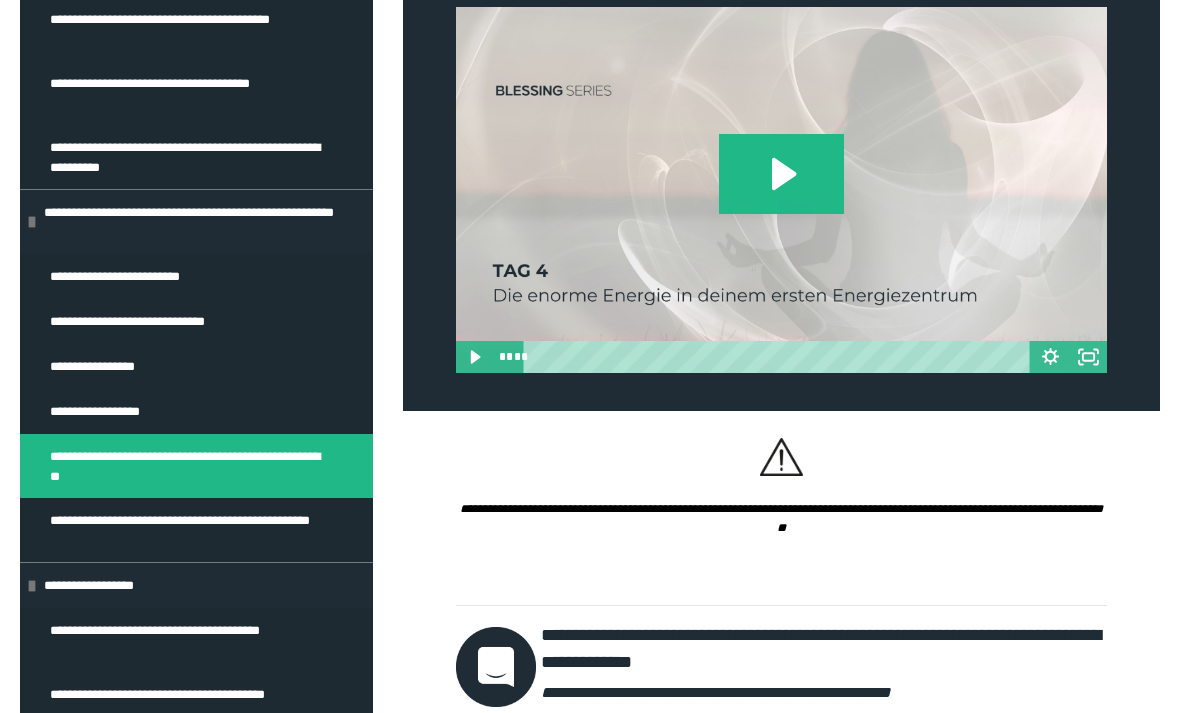 scroll, scrollTop: 1279, scrollLeft: 0, axis: vertical 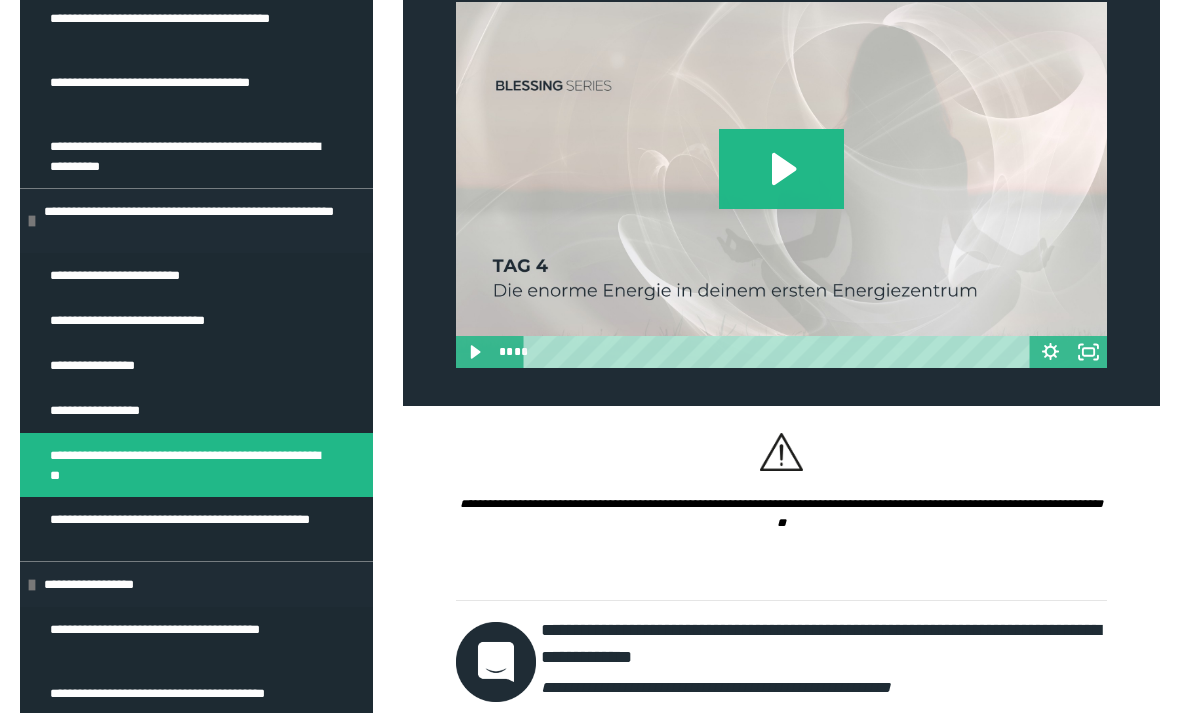 click 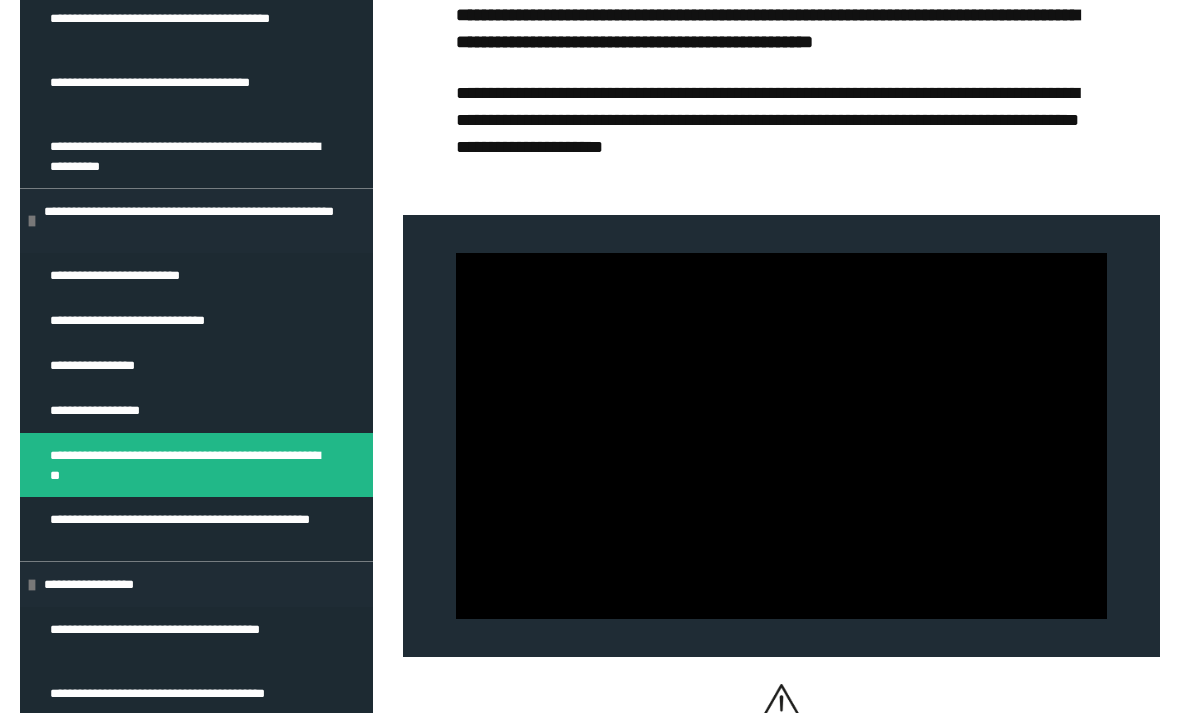 scroll, scrollTop: 1042, scrollLeft: 0, axis: vertical 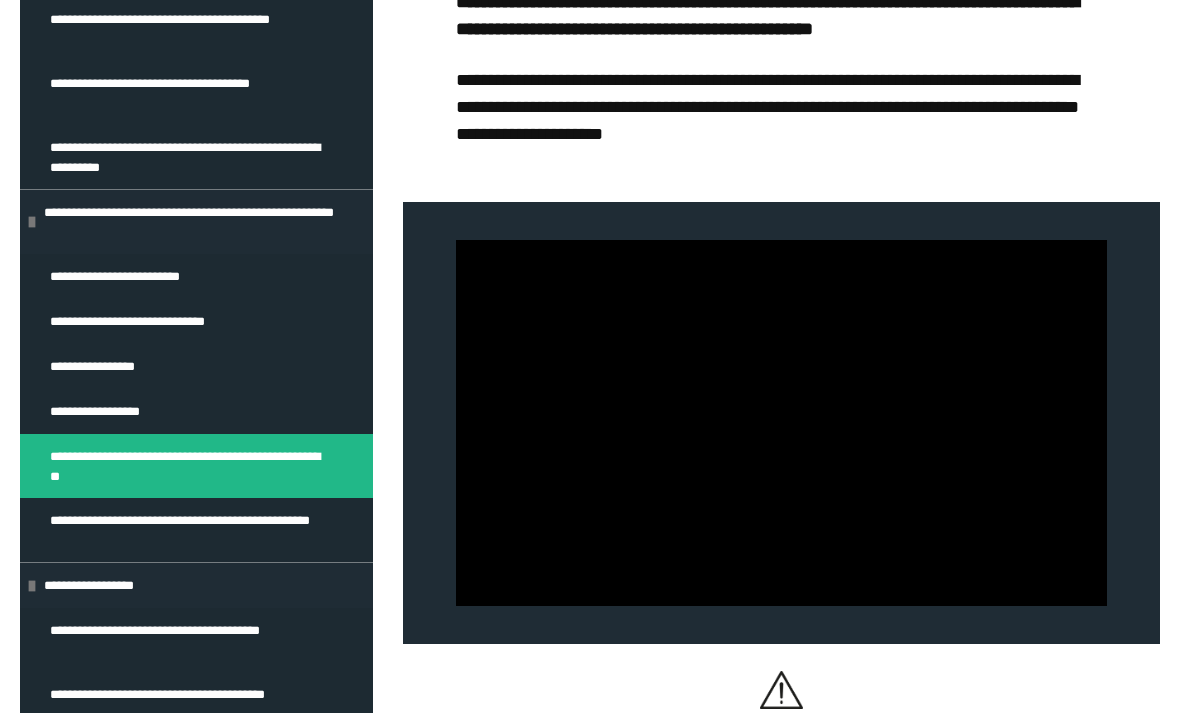 click on "**********" at bounding box center [188, 466] 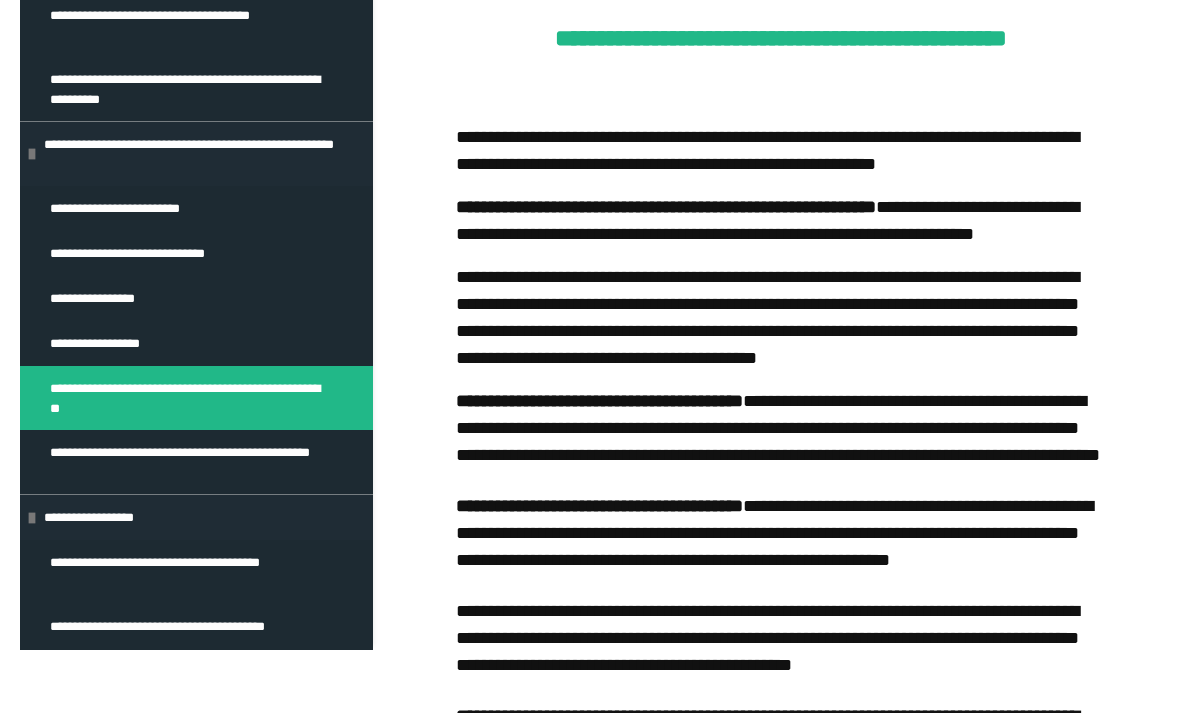 scroll, scrollTop: 168, scrollLeft: 0, axis: vertical 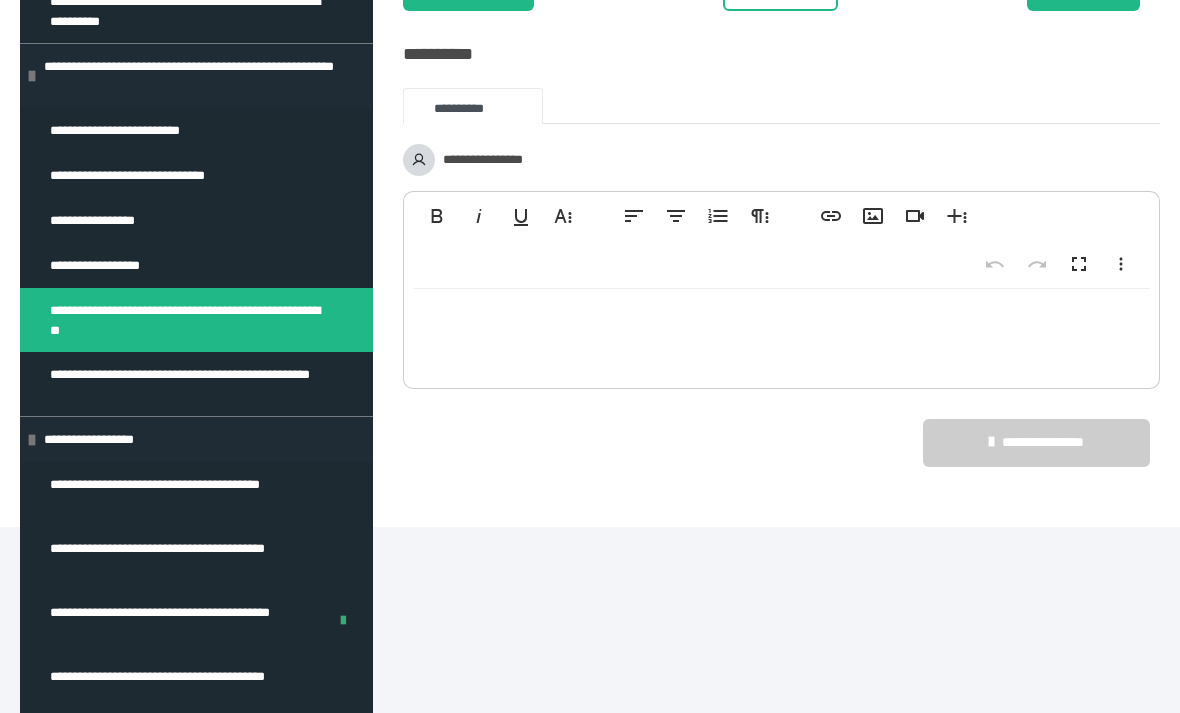 click on "**********" at bounding box center (188, 494) 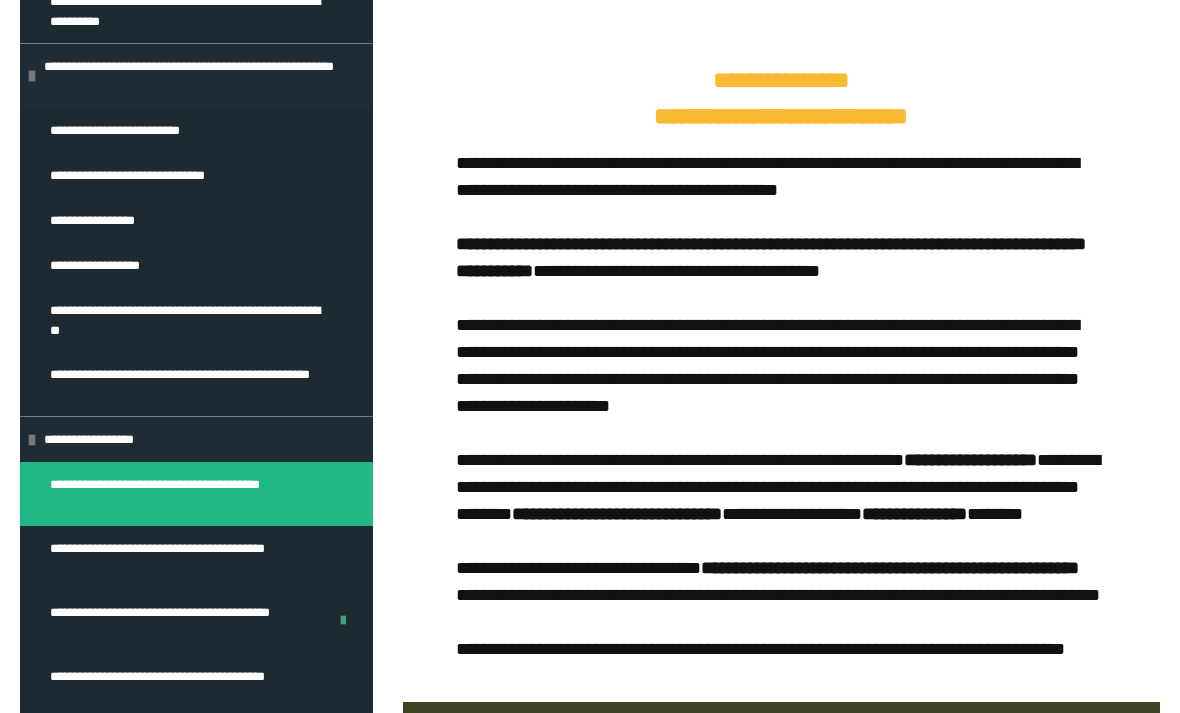 click on "**********" at bounding box center [188, 686] 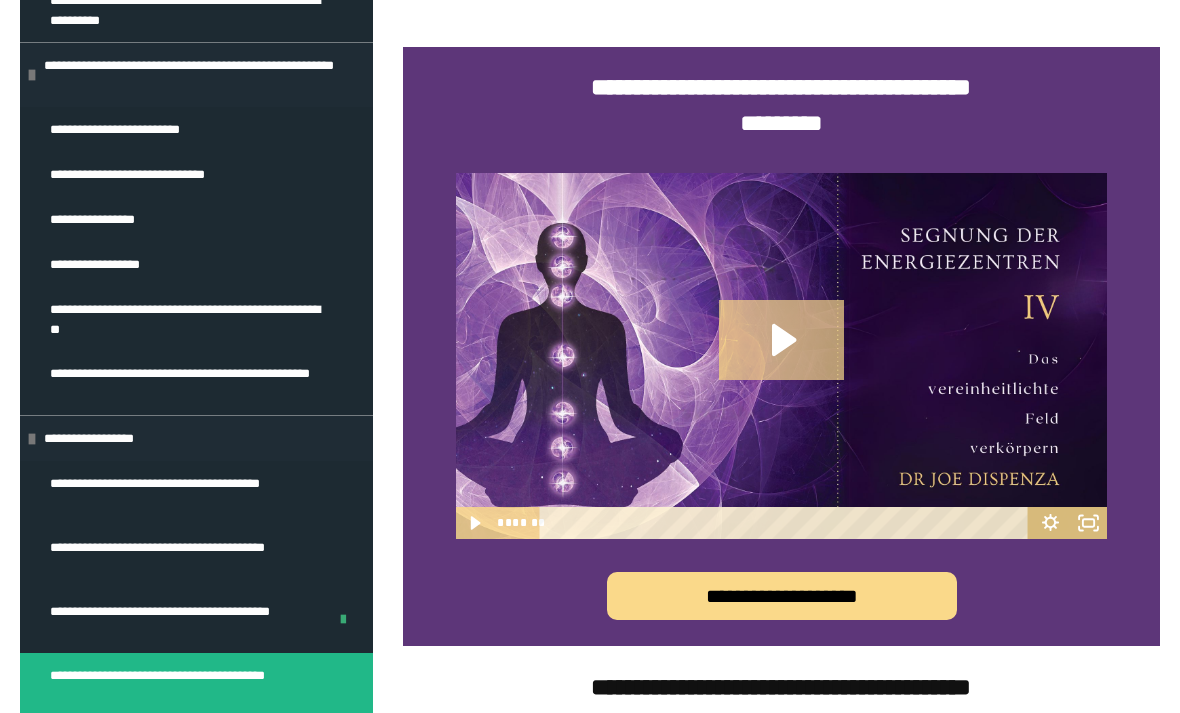 scroll, scrollTop: 1014, scrollLeft: 0, axis: vertical 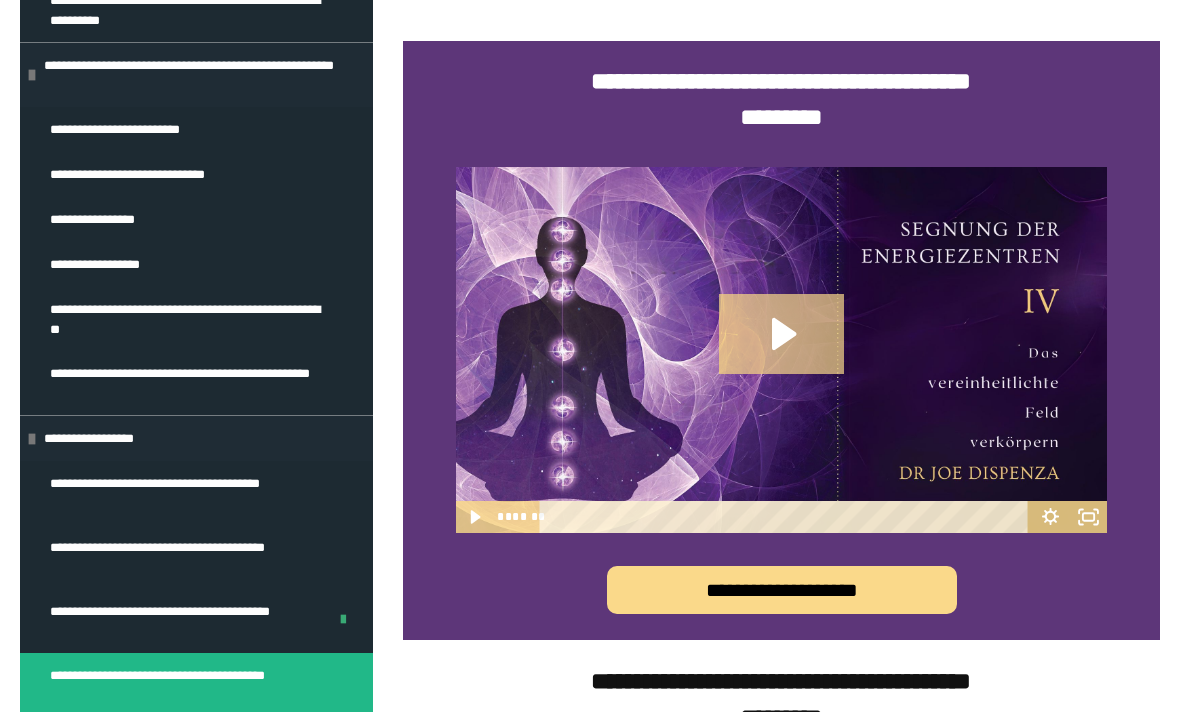 click 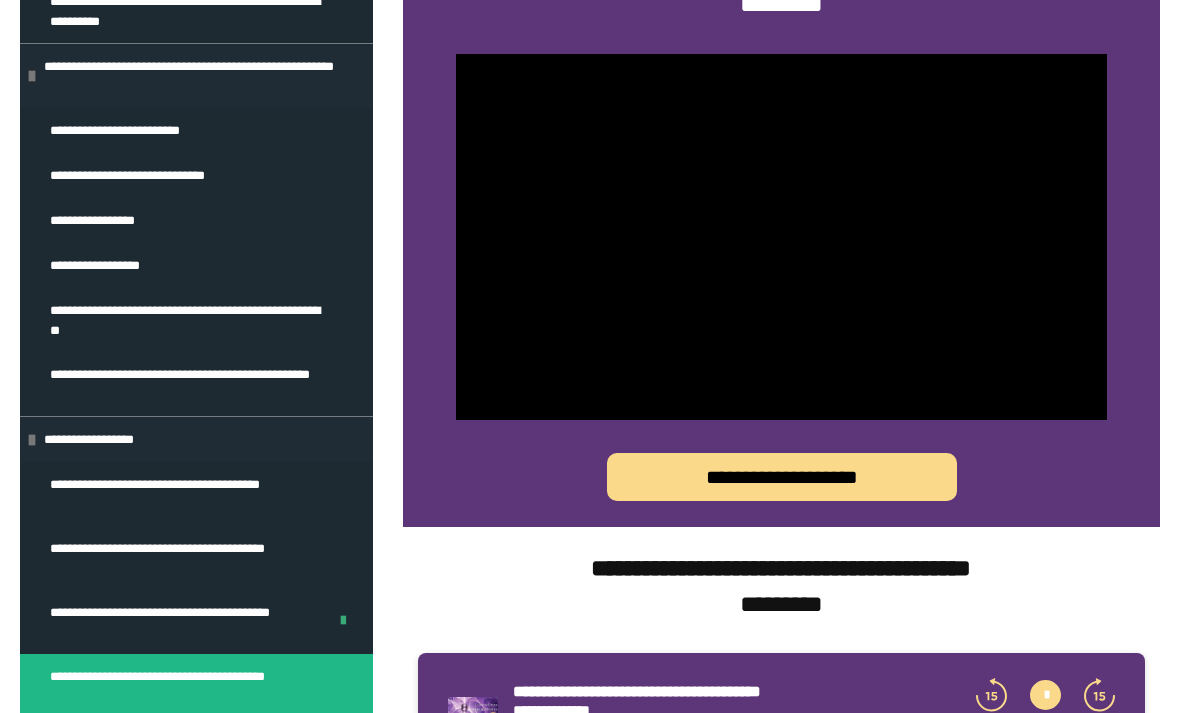 scroll, scrollTop: 1122, scrollLeft: 0, axis: vertical 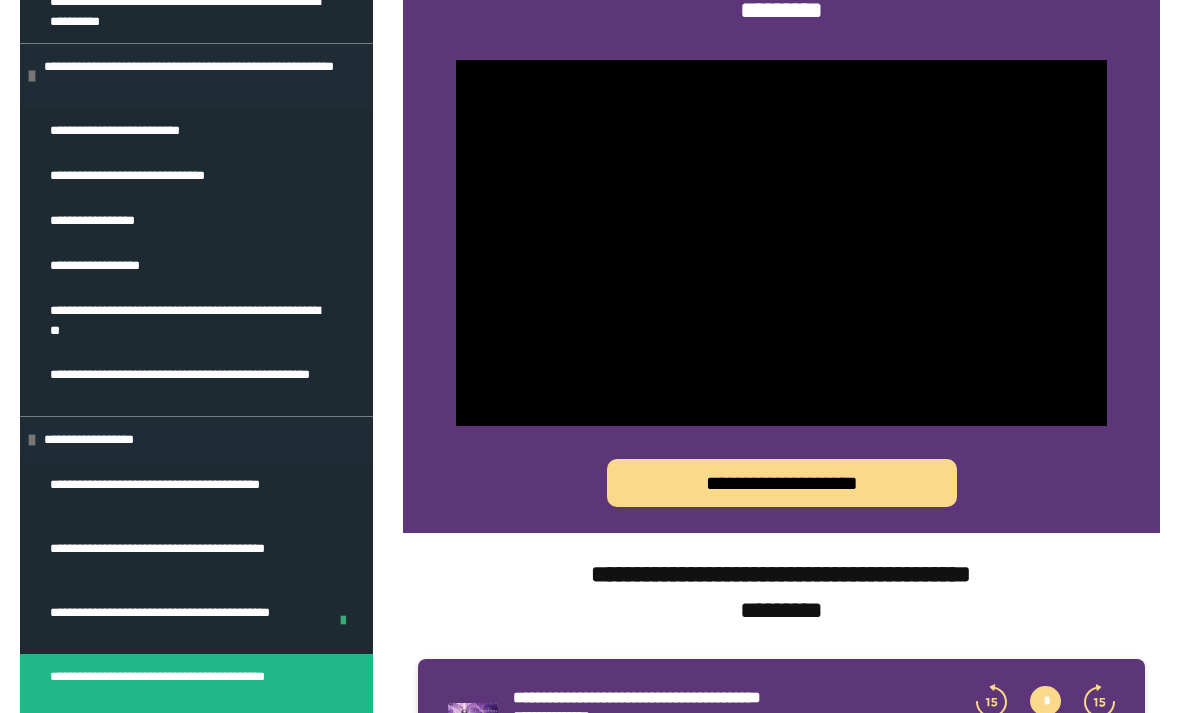 click on "**********" at bounding box center [180, 622] 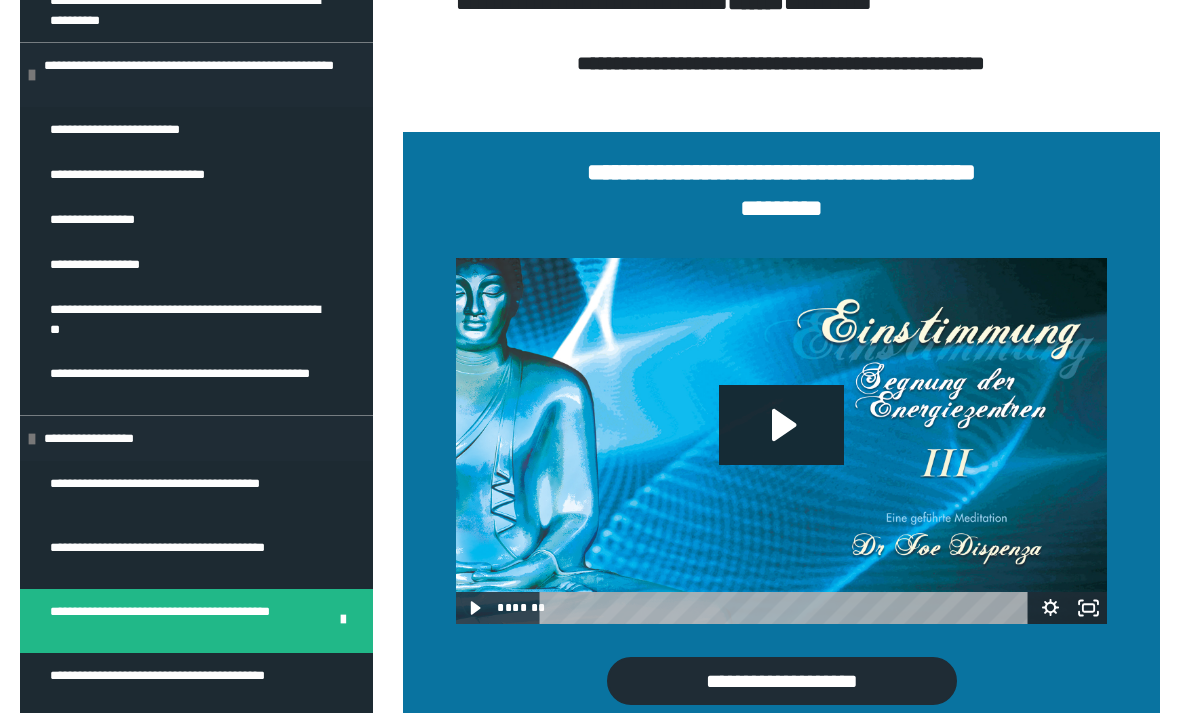 scroll, scrollTop: 970, scrollLeft: 0, axis: vertical 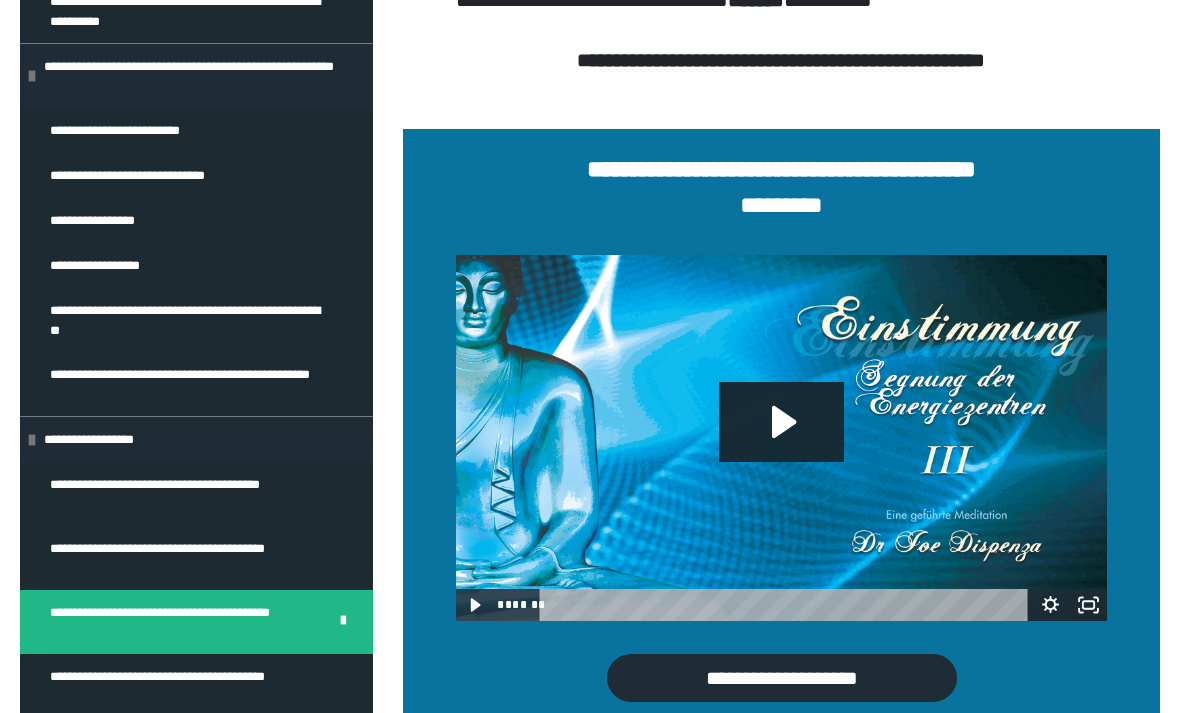 click on "**********" at bounding box center (188, 558) 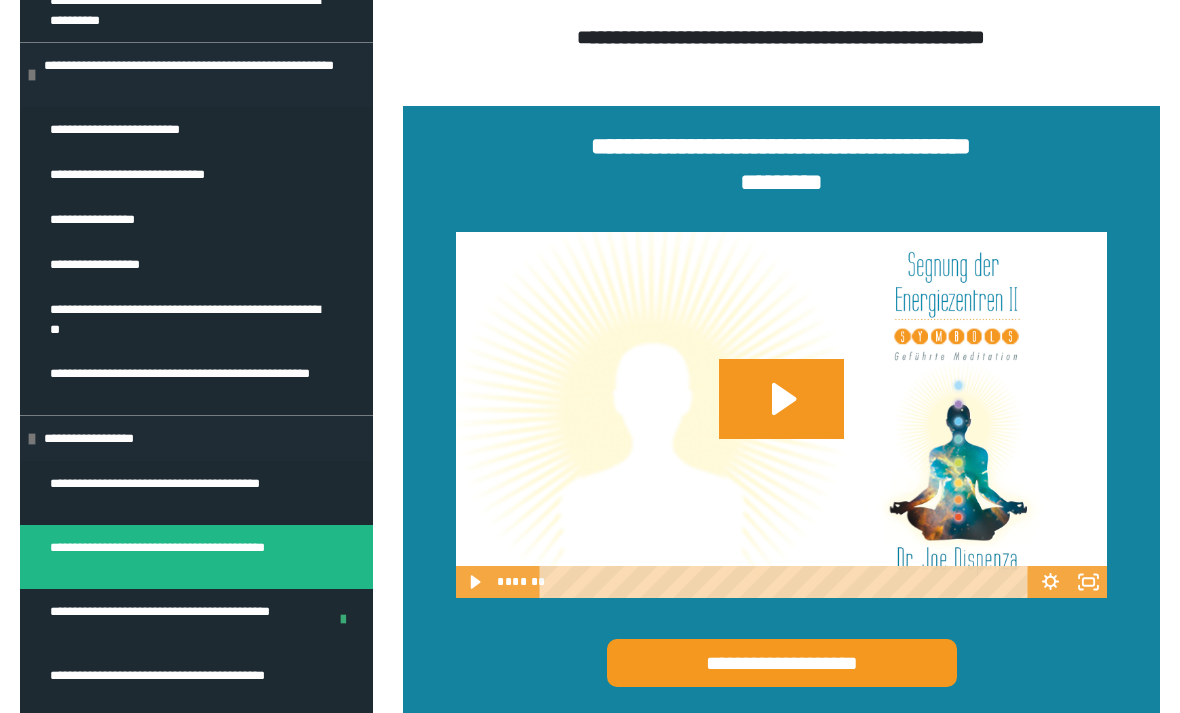 scroll, scrollTop: 1110, scrollLeft: 0, axis: vertical 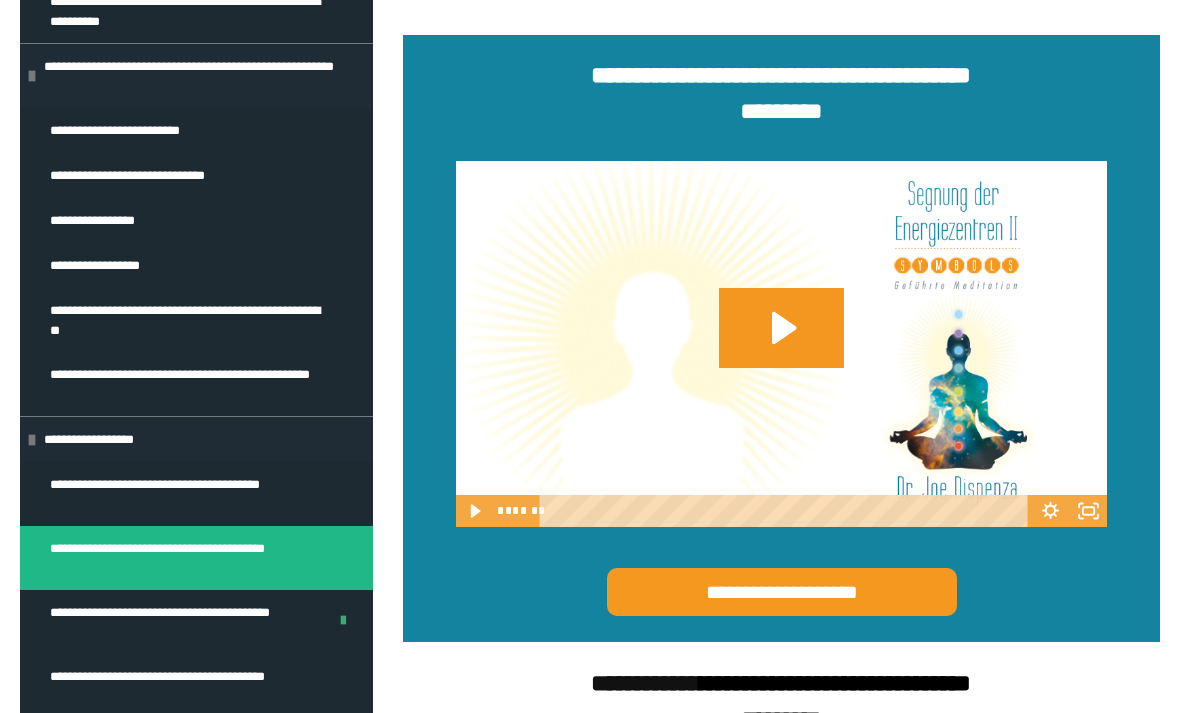 click on "**********" at bounding box center [188, 494] 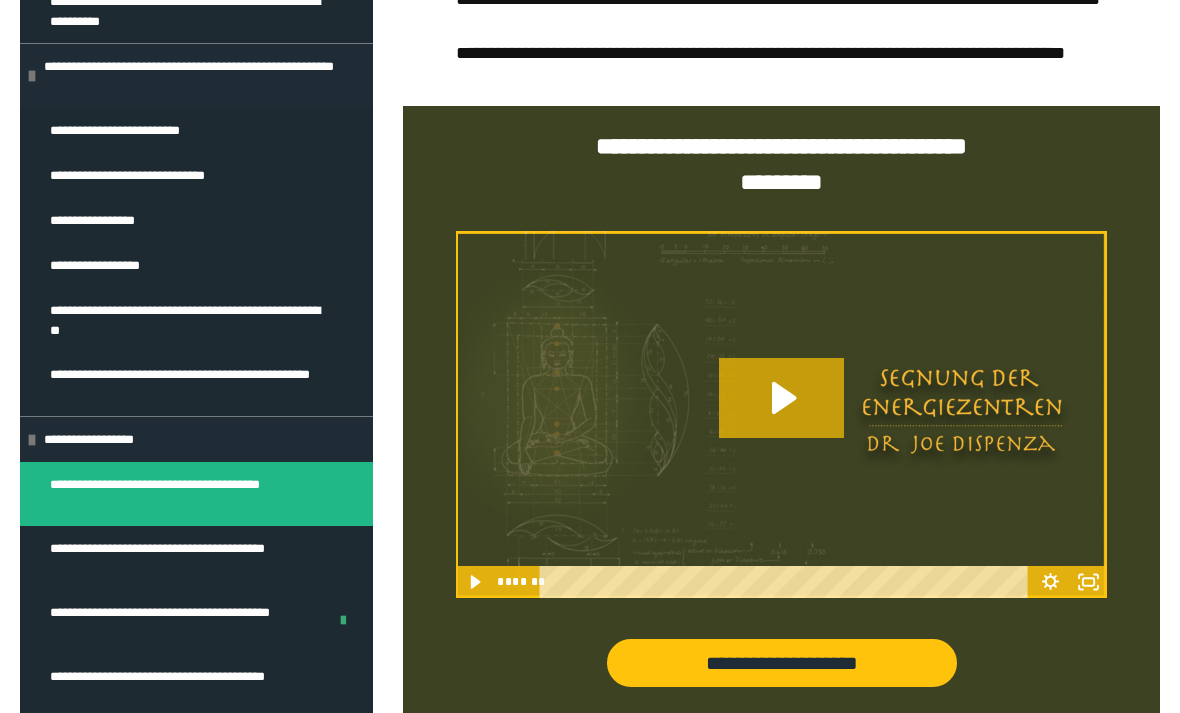 scroll, scrollTop: 922, scrollLeft: 0, axis: vertical 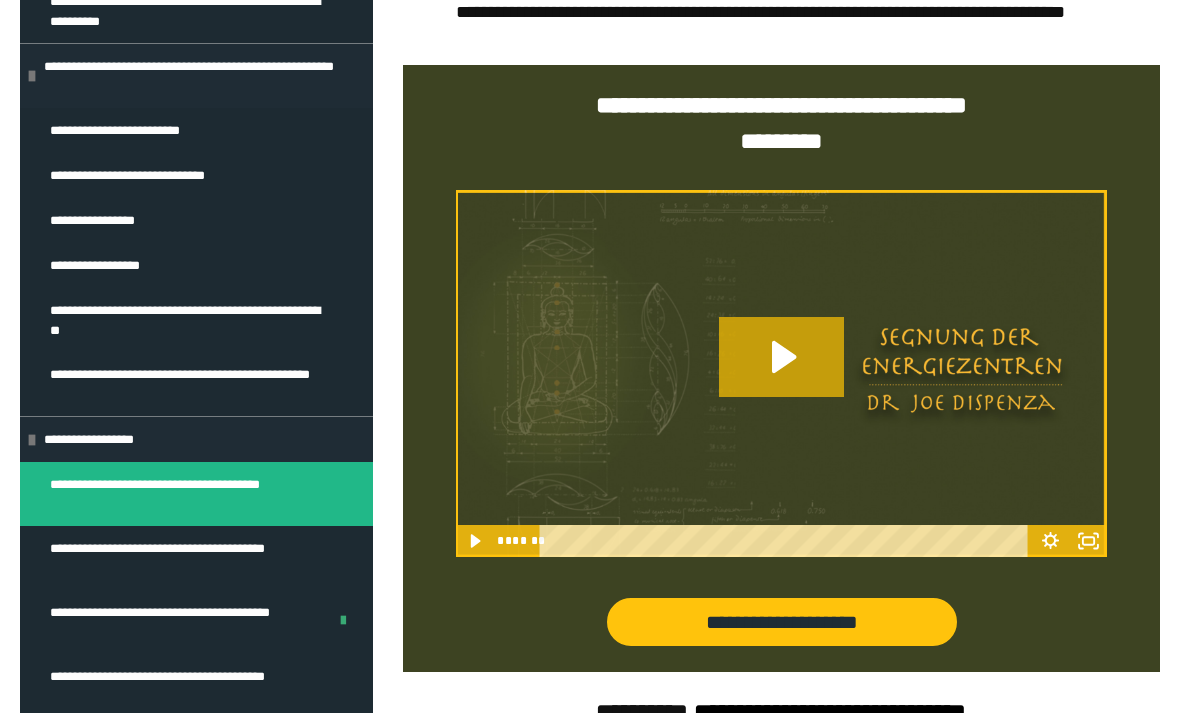 click on "**********" at bounding box center [188, 558] 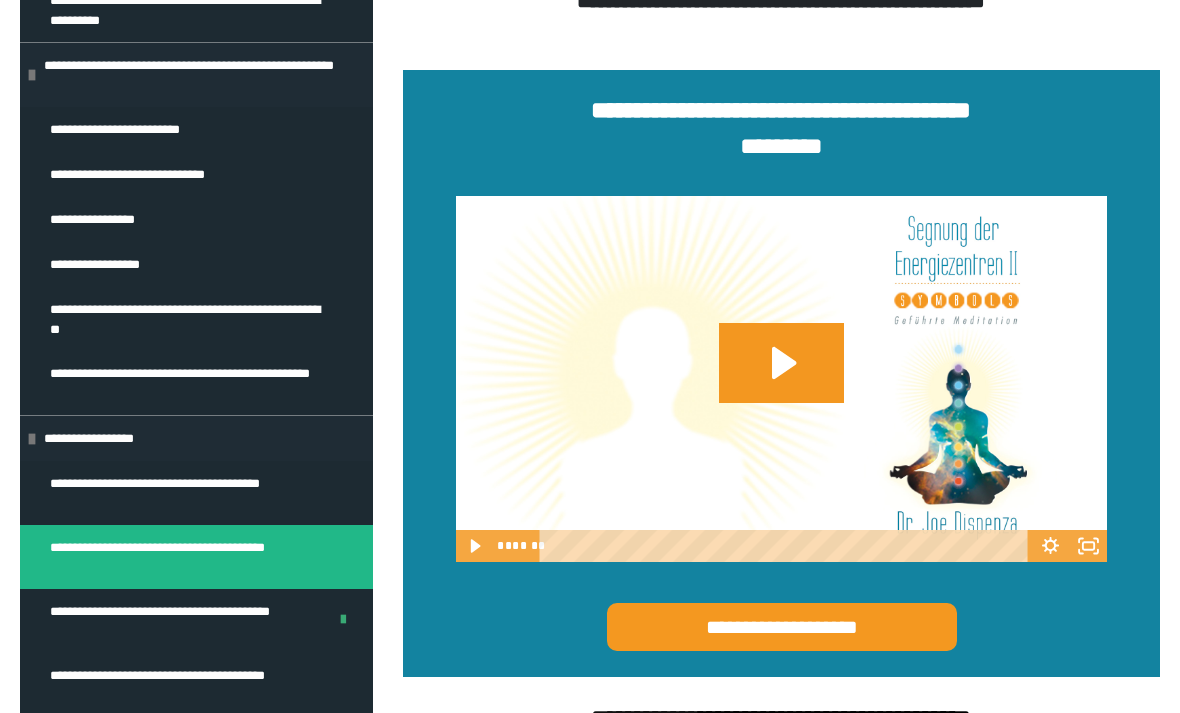 scroll, scrollTop: 1081, scrollLeft: 0, axis: vertical 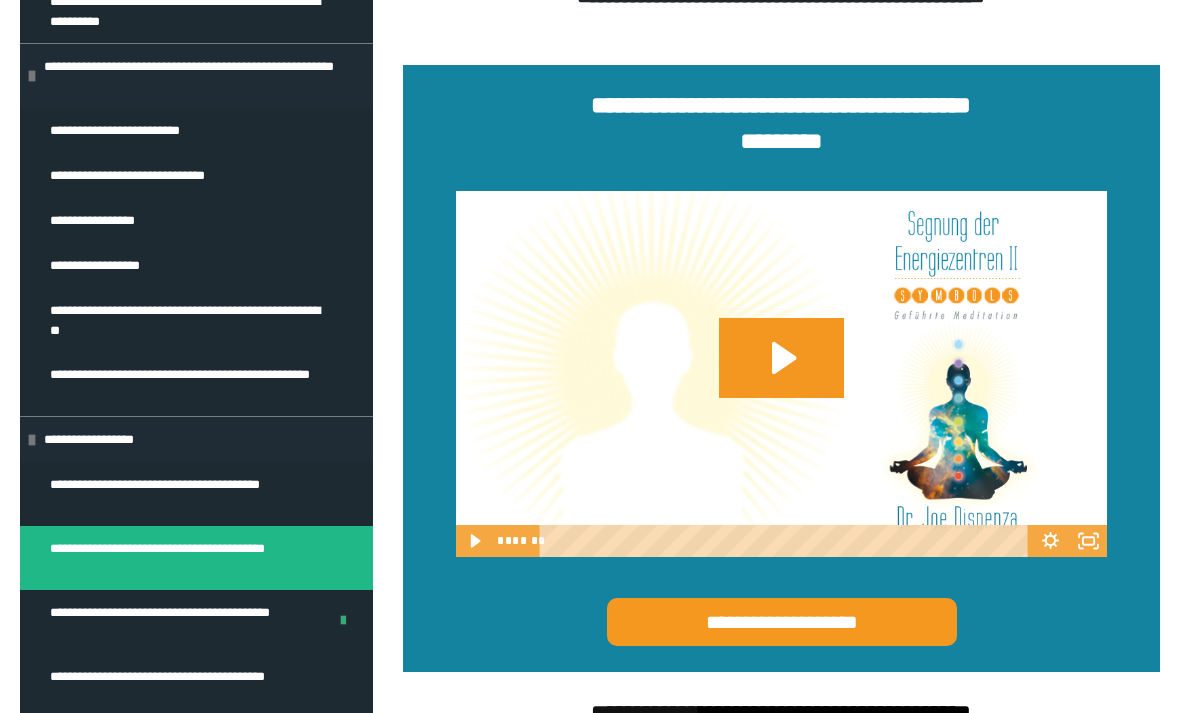 click on "**********" at bounding box center (180, 622) 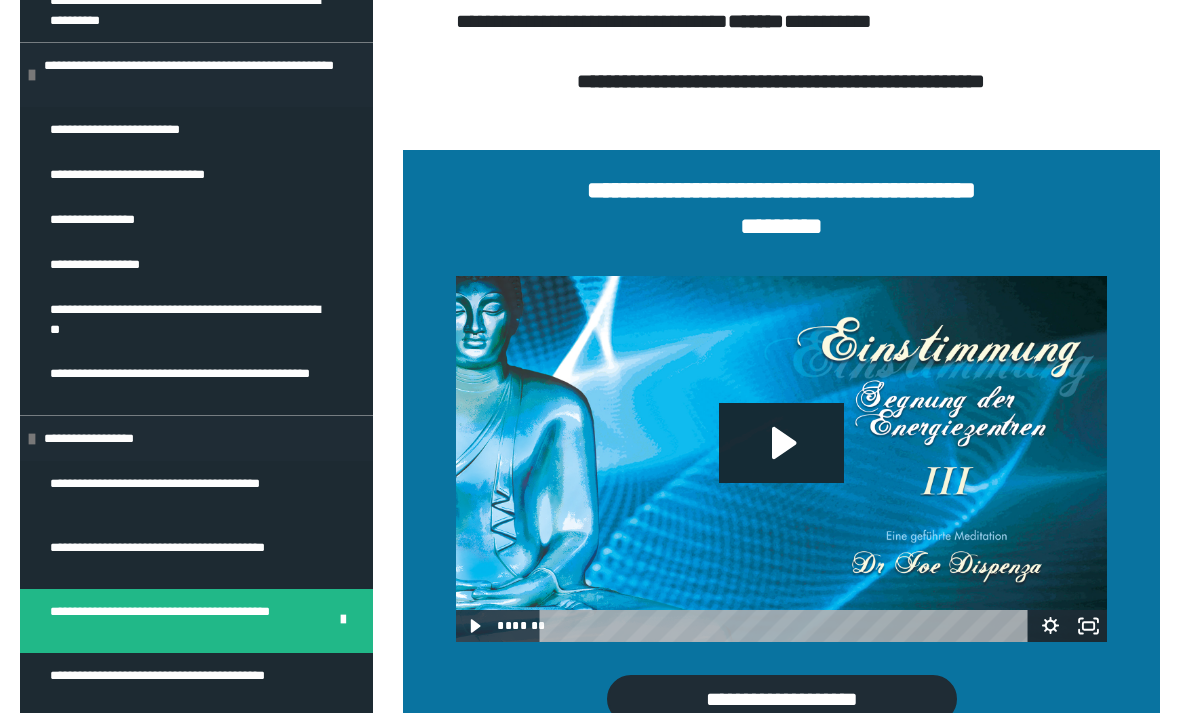 scroll, scrollTop: 992, scrollLeft: 0, axis: vertical 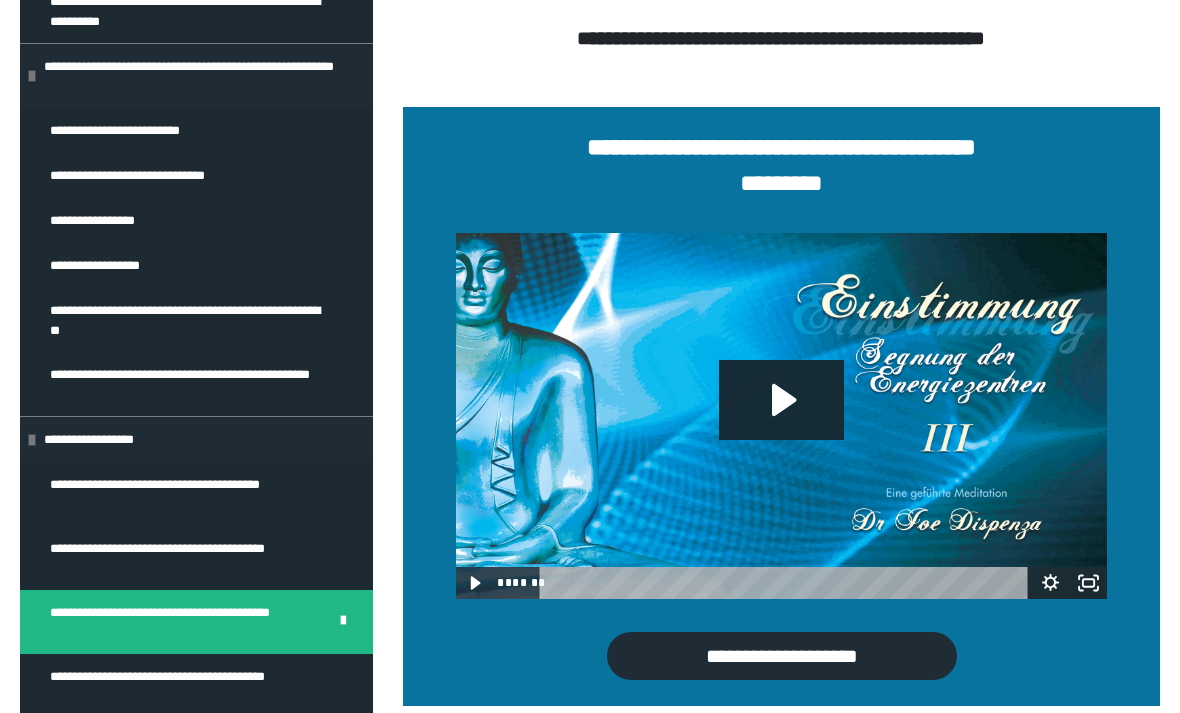 click on "**********" at bounding box center [188, 686] 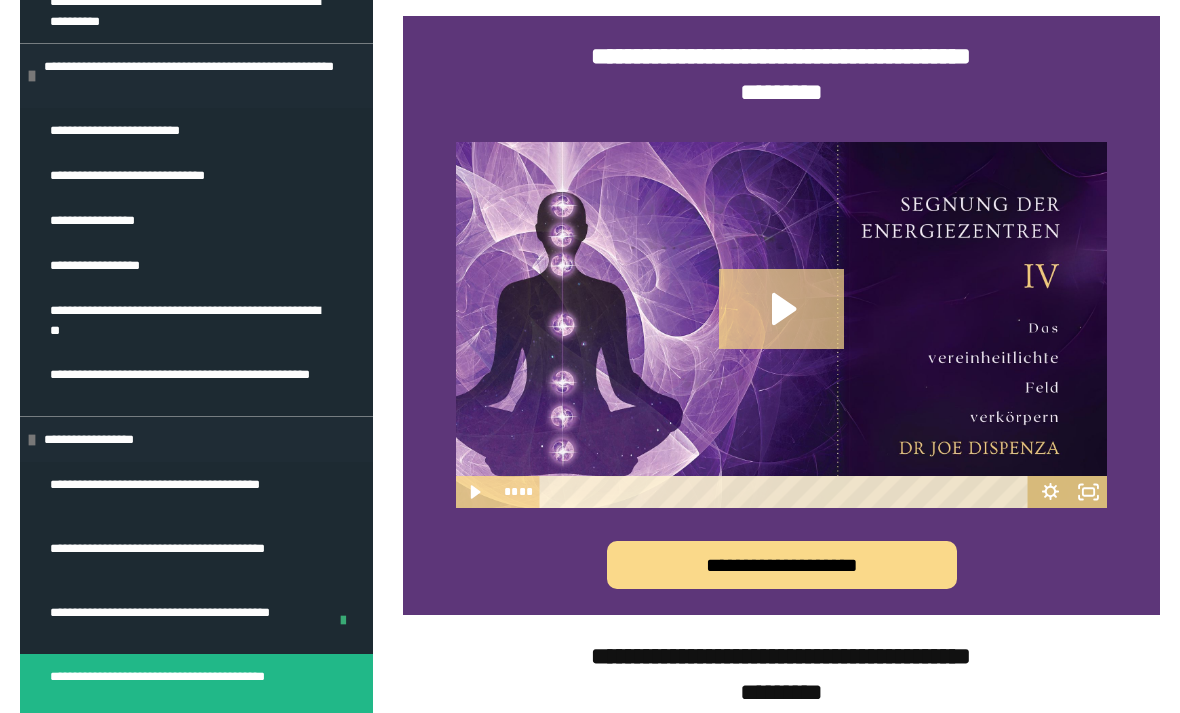 scroll, scrollTop: 1042, scrollLeft: 0, axis: vertical 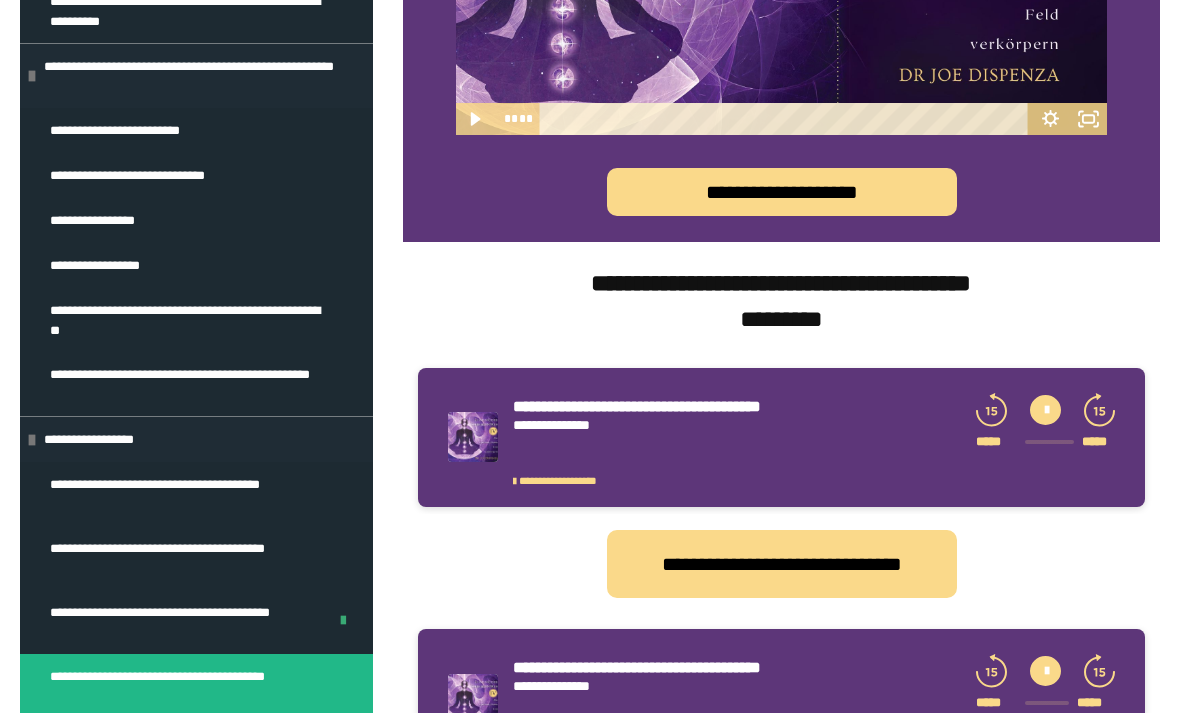 click on "**********" at bounding box center [188, 750] 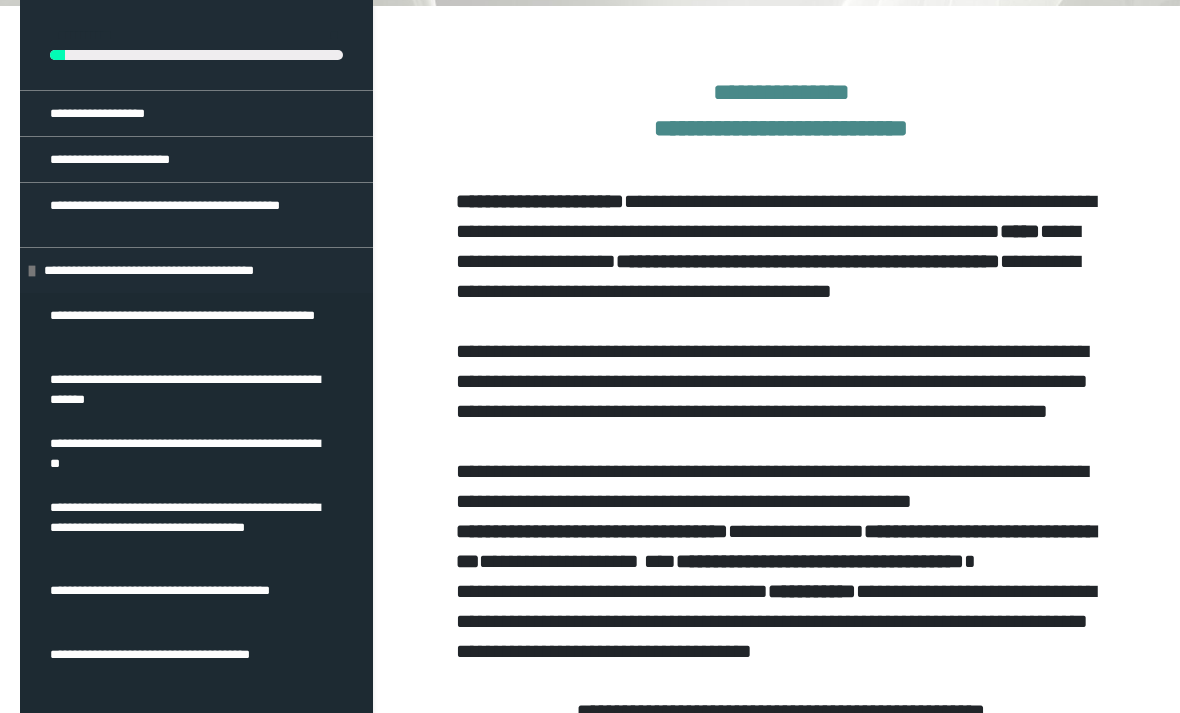 scroll, scrollTop: 197, scrollLeft: 0, axis: vertical 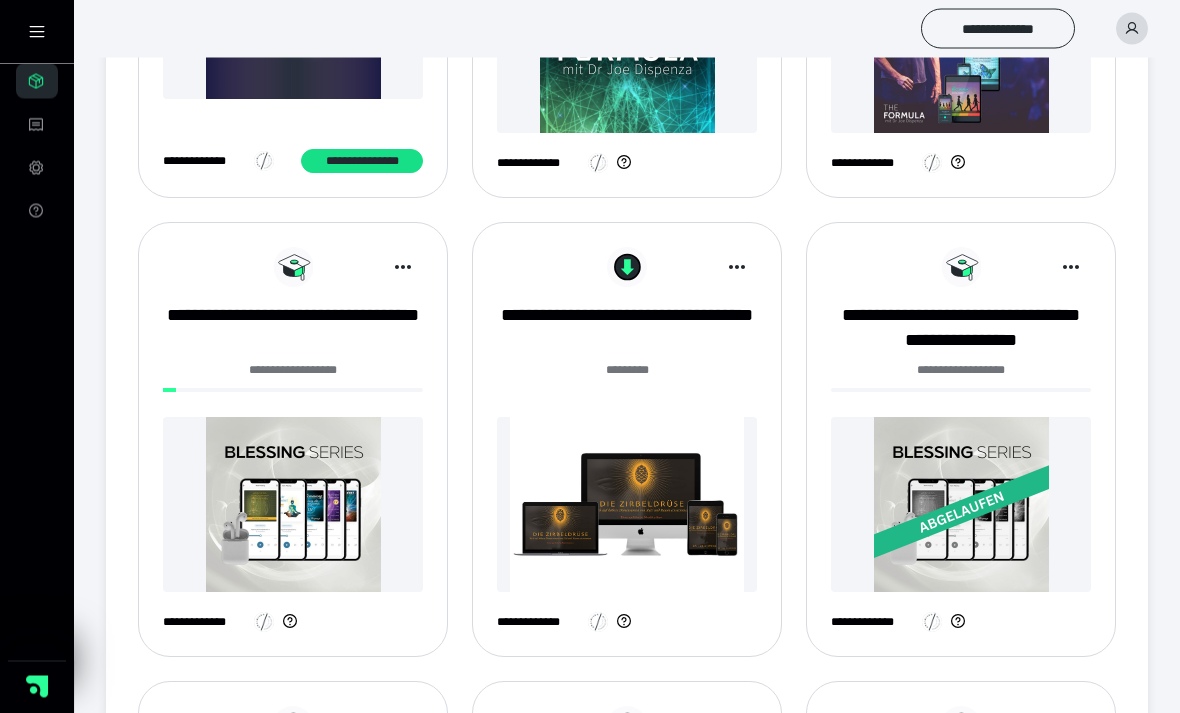 click at bounding box center [293, 505] 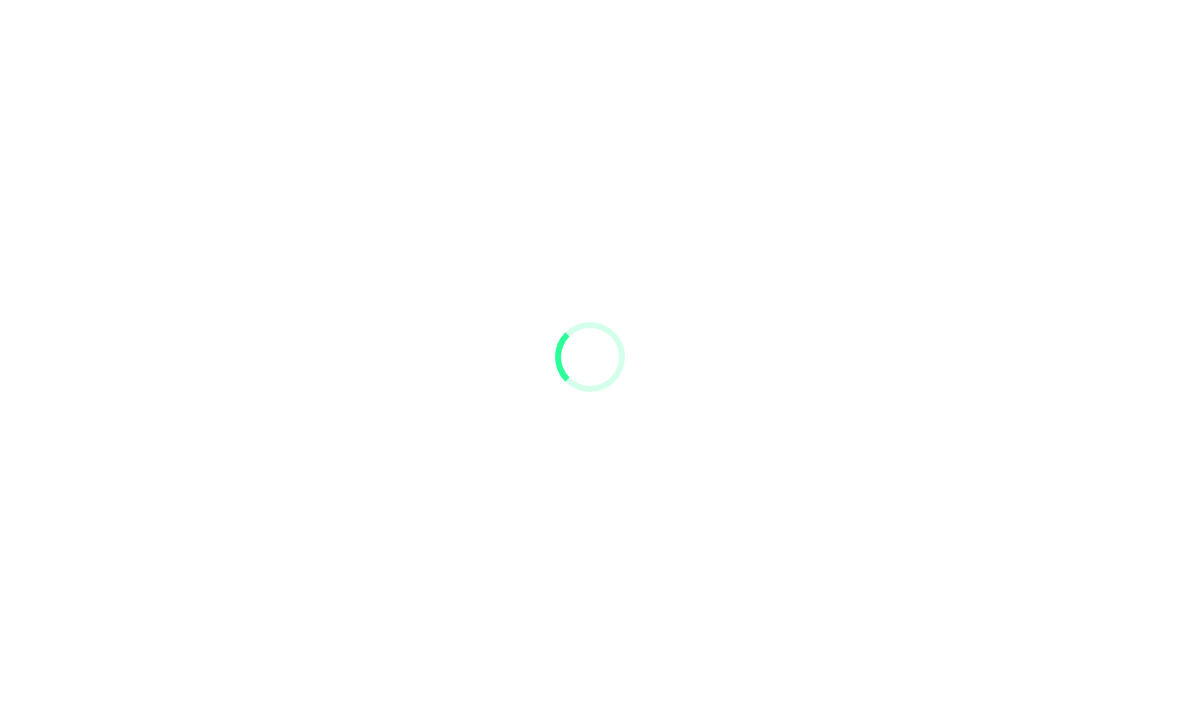 scroll, scrollTop: 0, scrollLeft: 0, axis: both 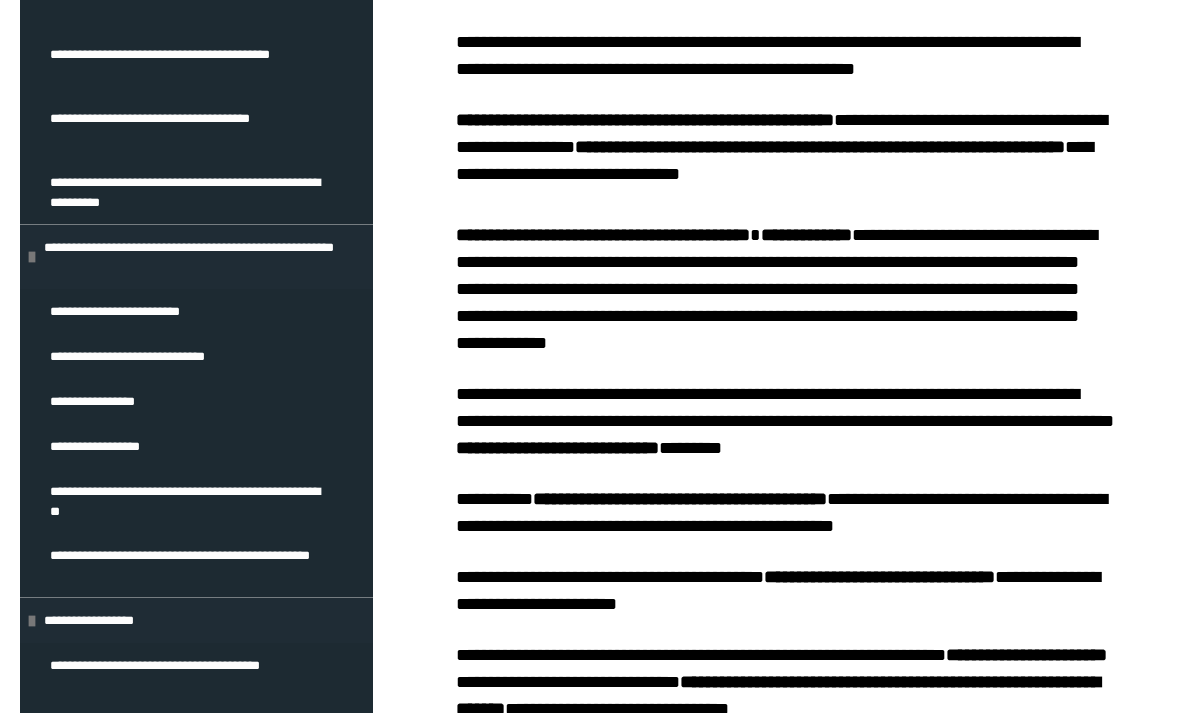 click on "**********" at bounding box center [155, 356] 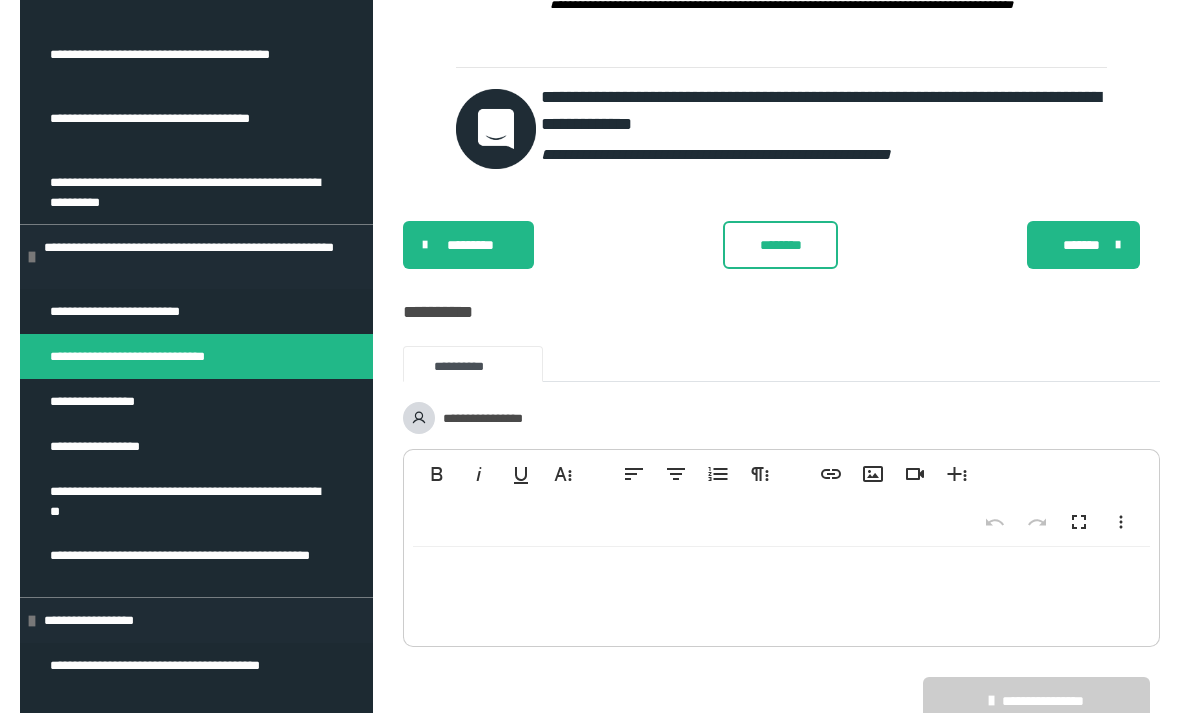 scroll, scrollTop: 2005, scrollLeft: 0, axis: vertical 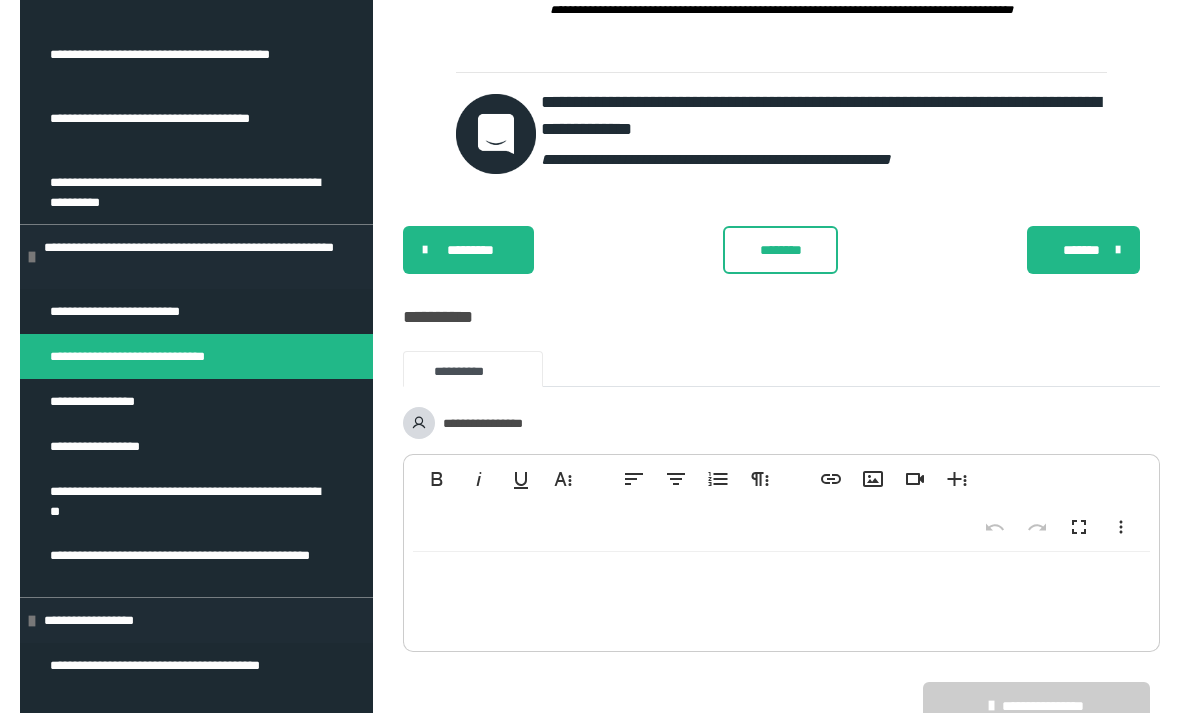 click on "**********" at bounding box center (188, 675) 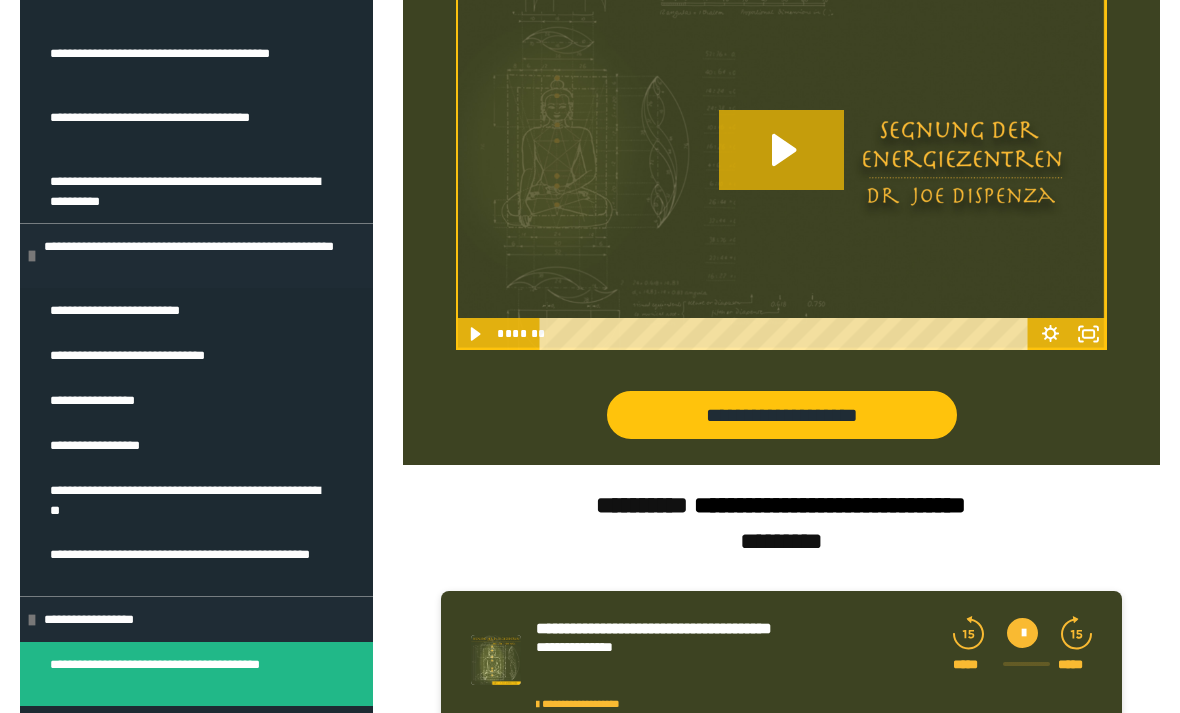 scroll, scrollTop: 1130, scrollLeft: 0, axis: vertical 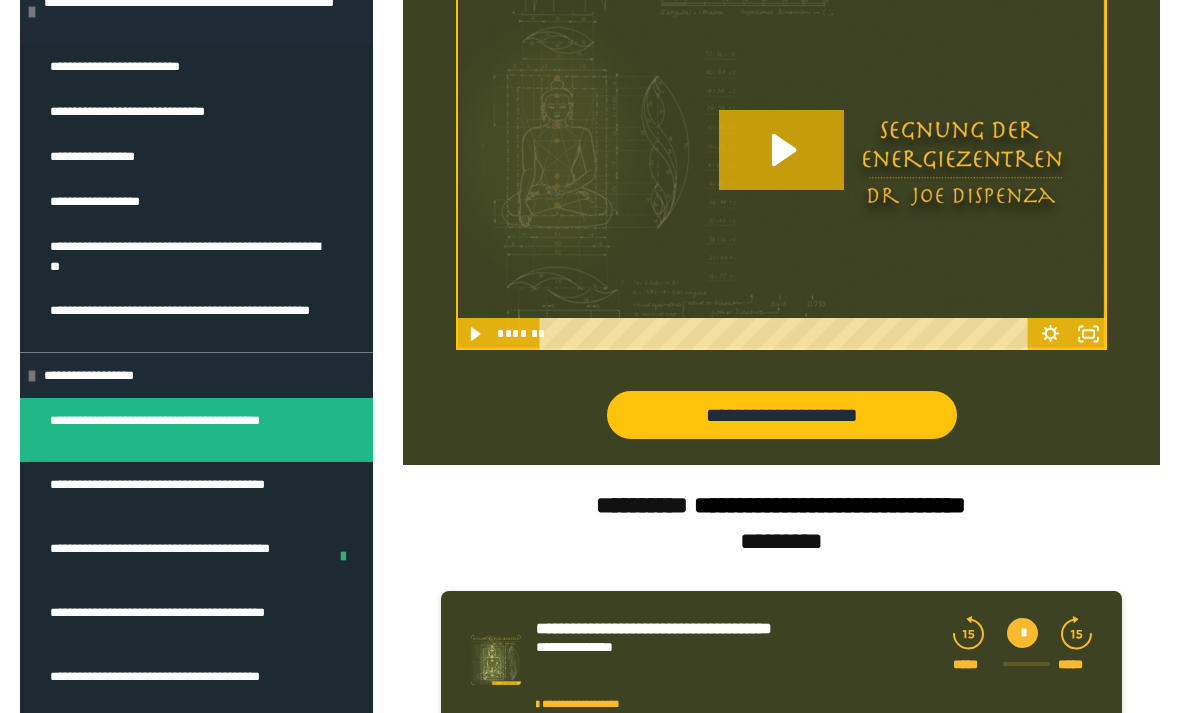 click on "**********" at bounding box center (188, 494) 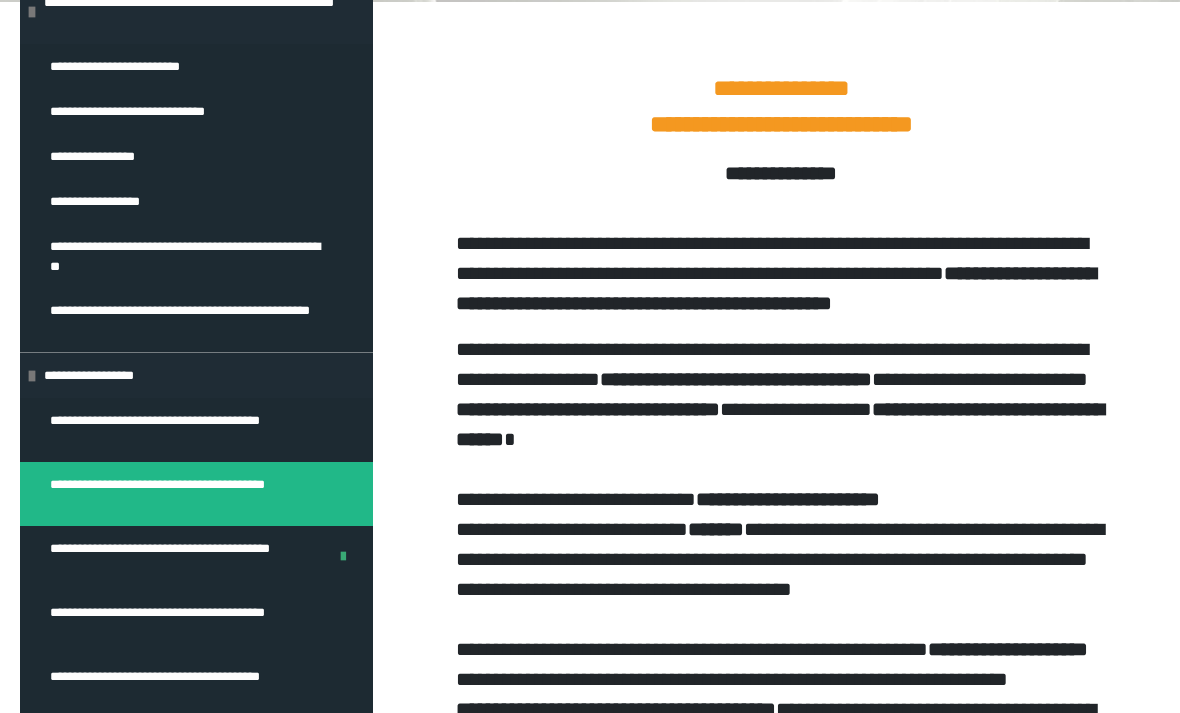 scroll, scrollTop: 375, scrollLeft: 0, axis: vertical 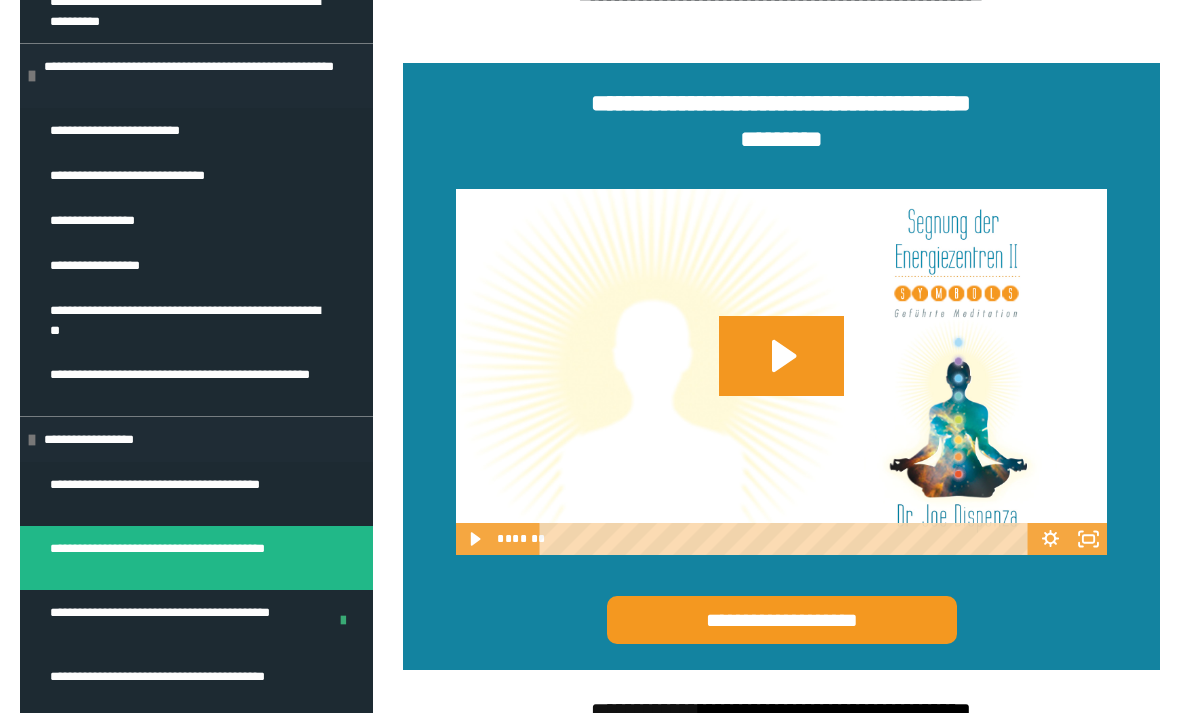 click on "**********" at bounding box center [188, 494] 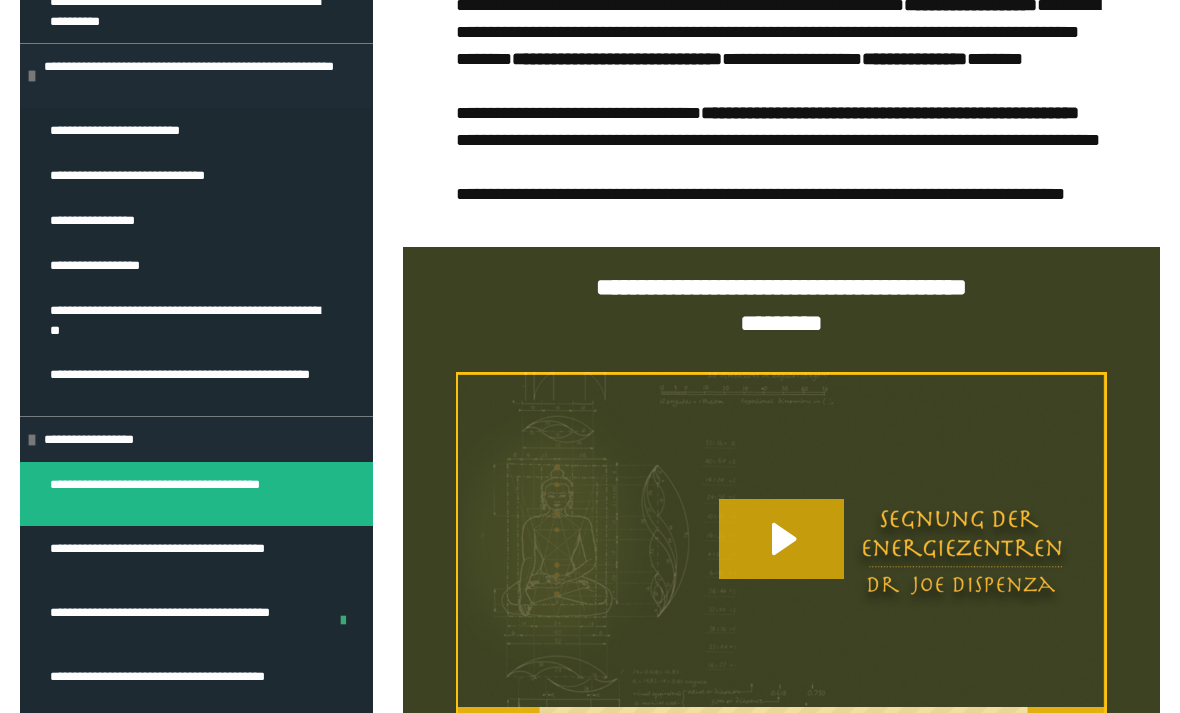 scroll, scrollTop: 732, scrollLeft: 0, axis: vertical 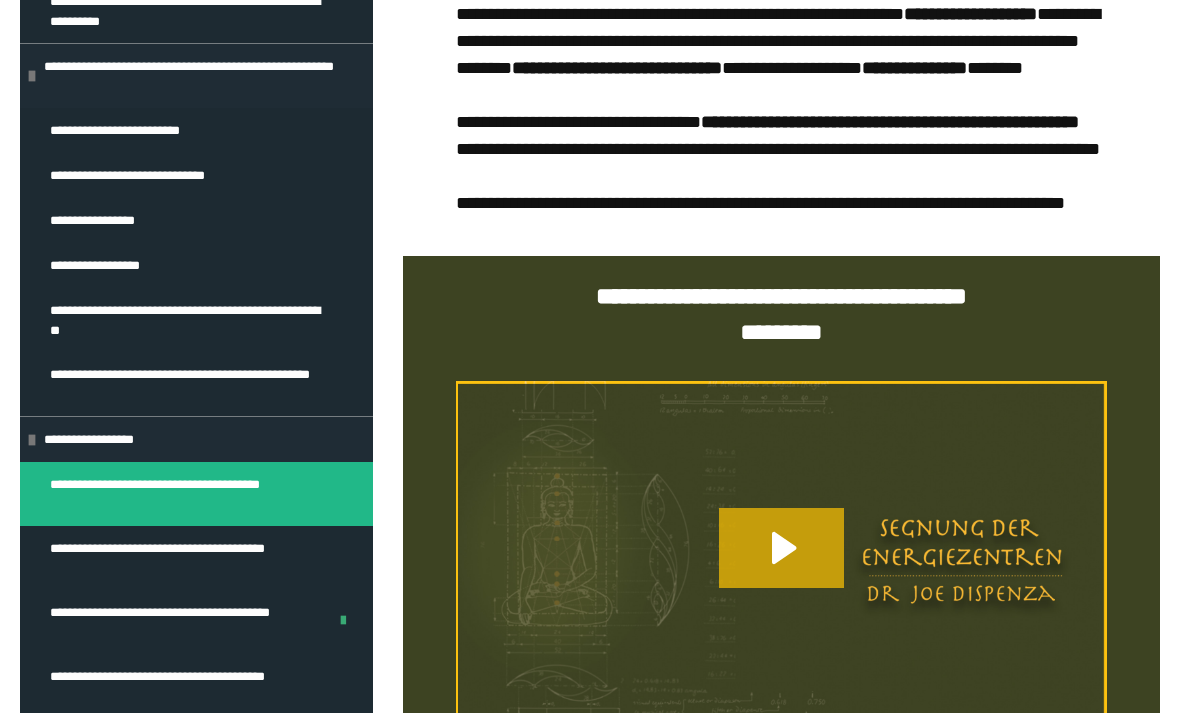 click on "**********" at bounding box center (188, 558) 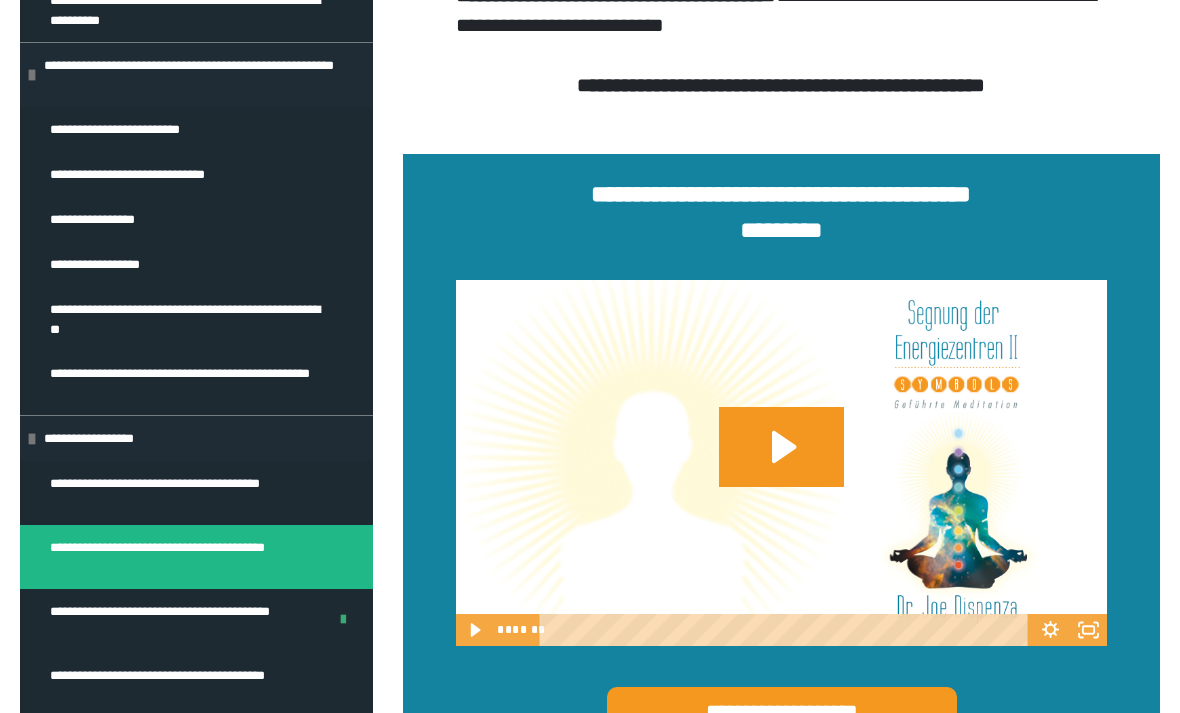 scroll, scrollTop: 993, scrollLeft: 0, axis: vertical 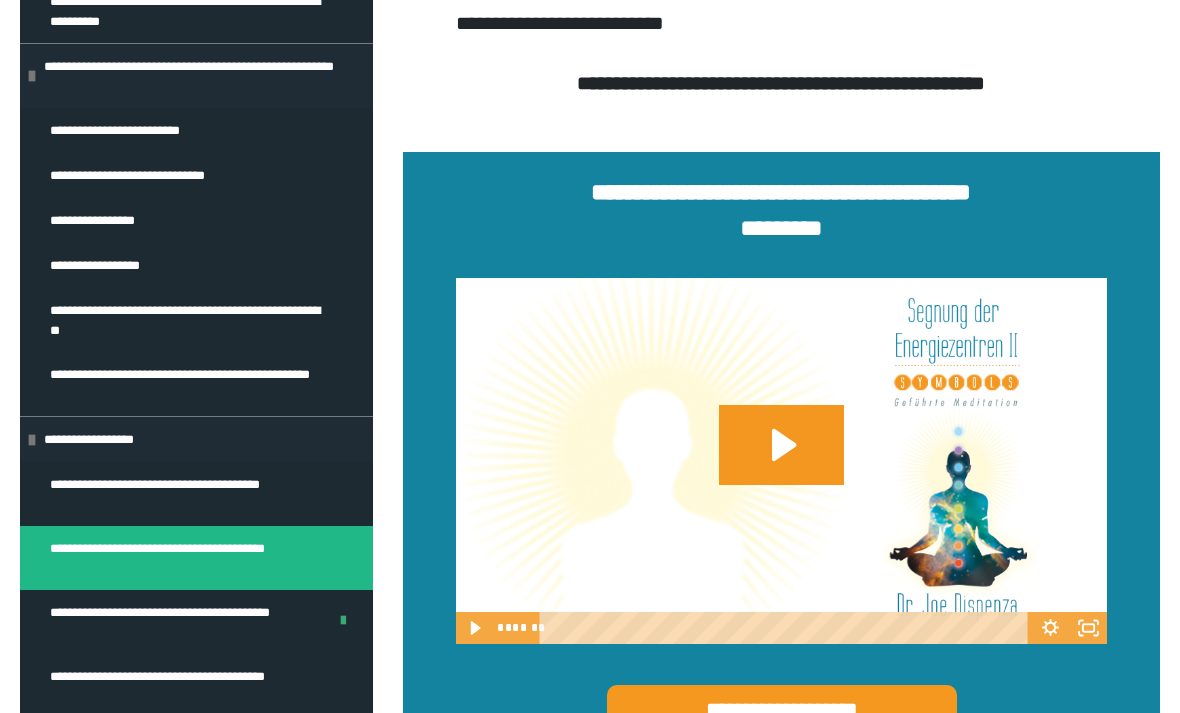 click on "**********" at bounding box center (180, 622) 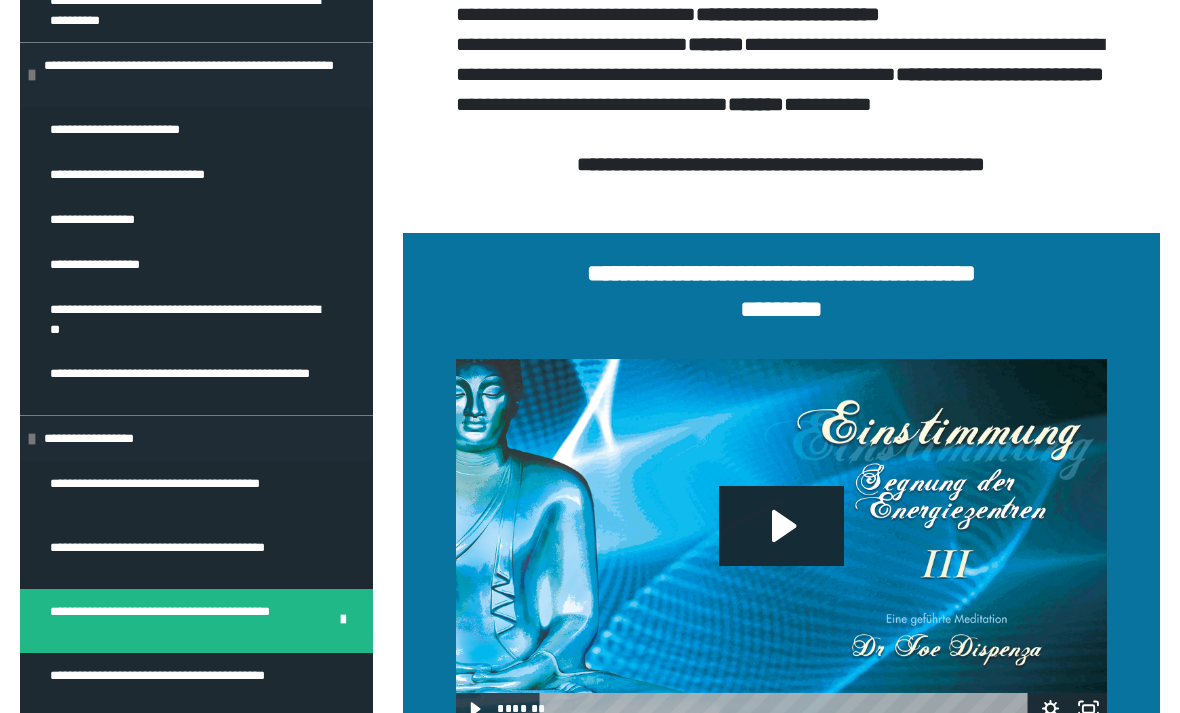 scroll, scrollTop: 867, scrollLeft: 0, axis: vertical 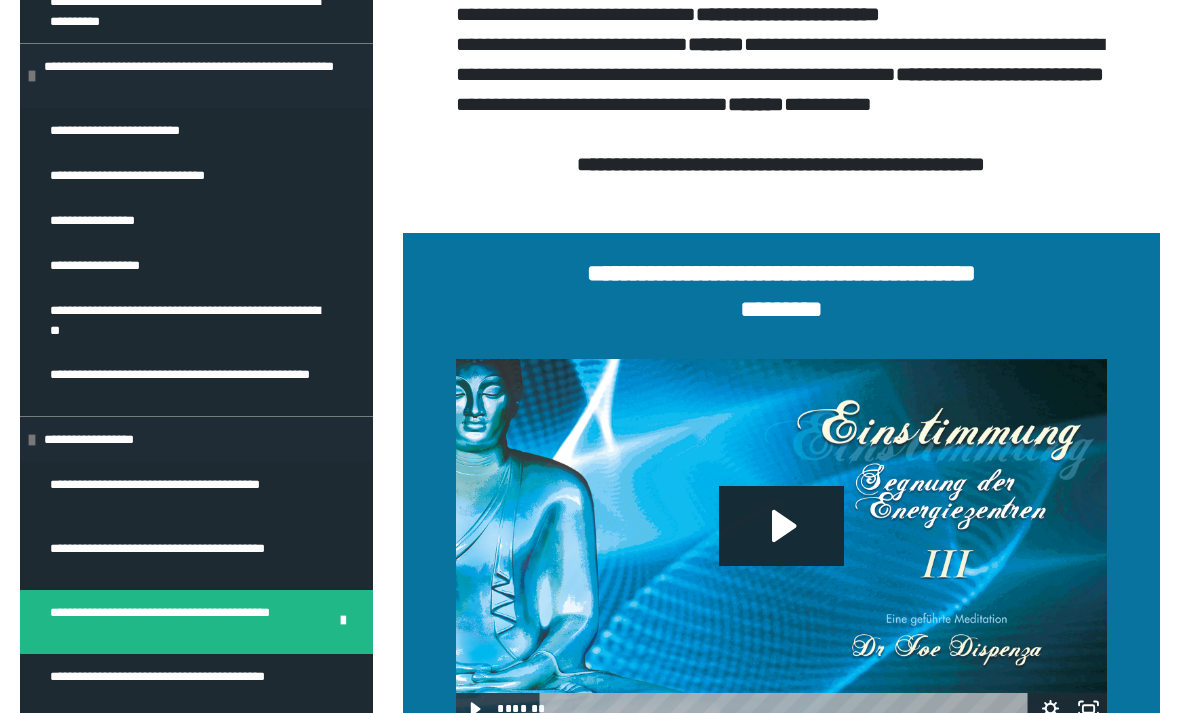 click on "**********" at bounding box center [188, 686] 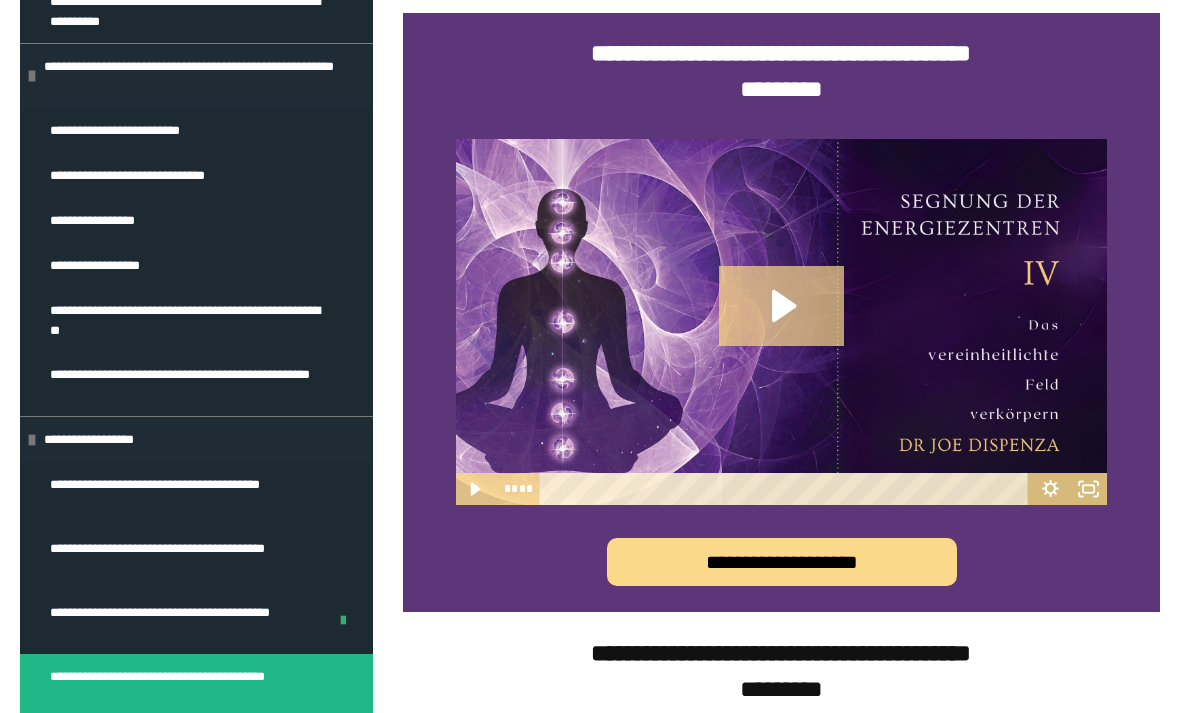 click on "**********" at bounding box center [188, 750] 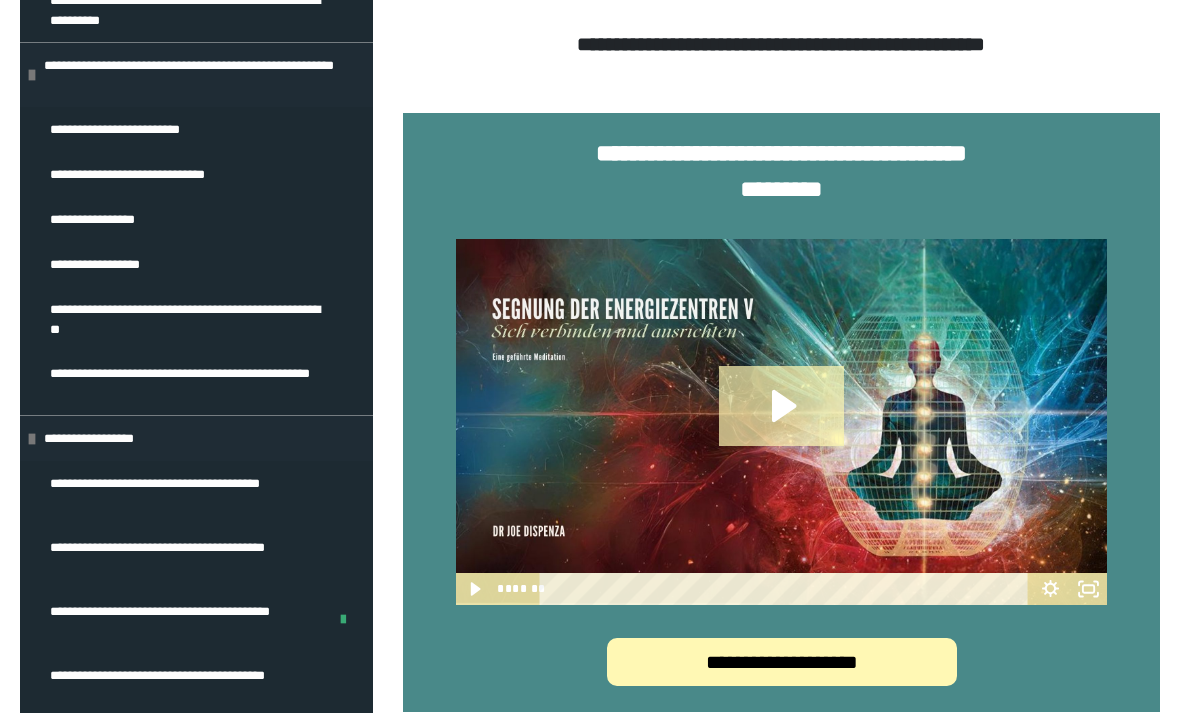 scroll, scrollTop: 941, scrollLeft: 0, axis: vertical 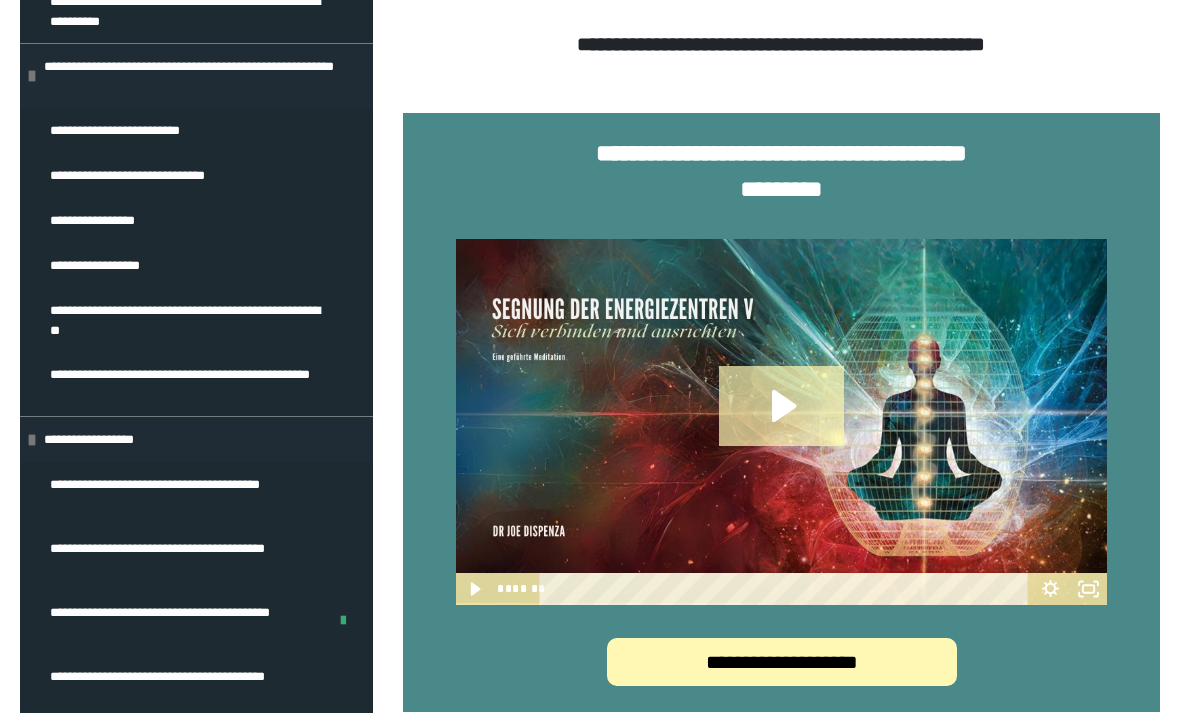 click on "**********" at bounding box center [188, 494] 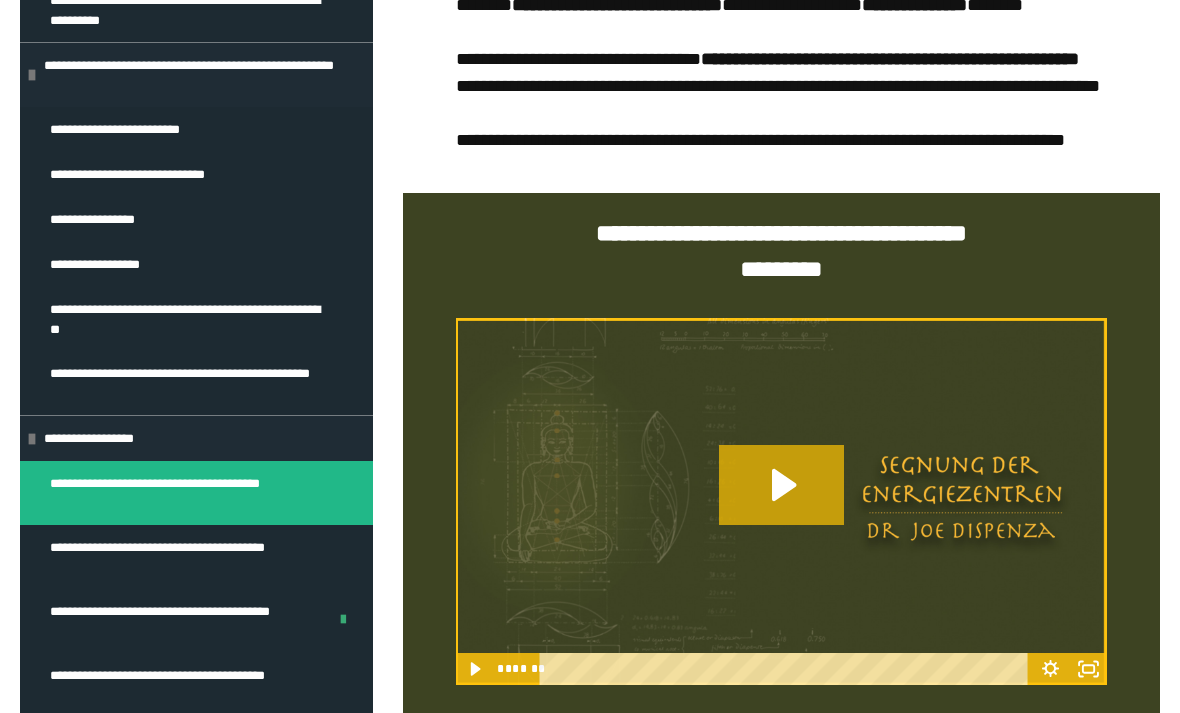 scroll, scrollTop: 270, scrollLeft: 0, axis: vertical 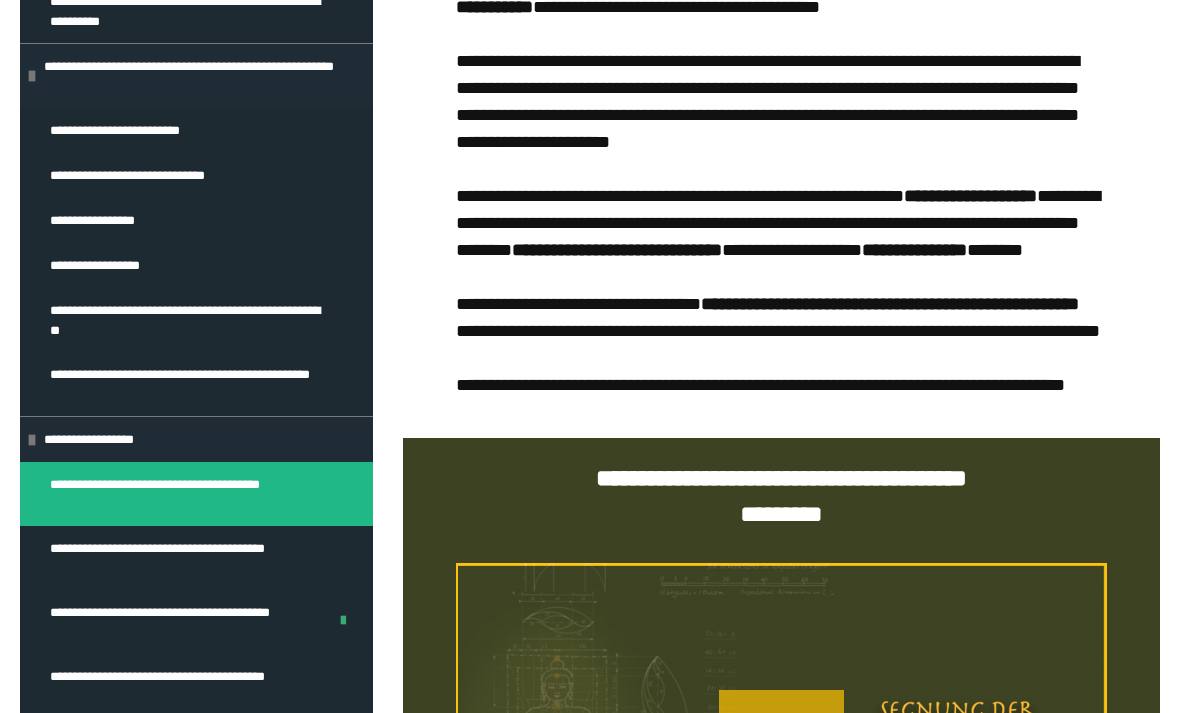 click on "**********" at bounding box center [188, 558] 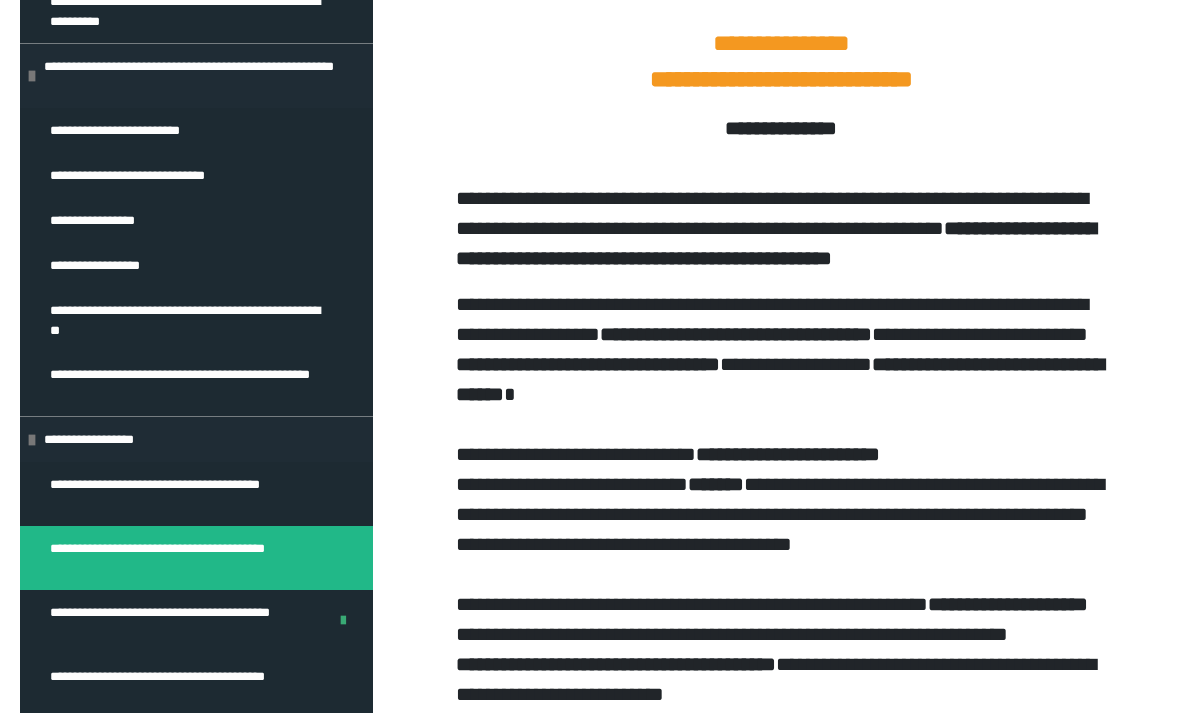 scroll, scrollTop: 248, scrollLeft: 0, axis: vertical 